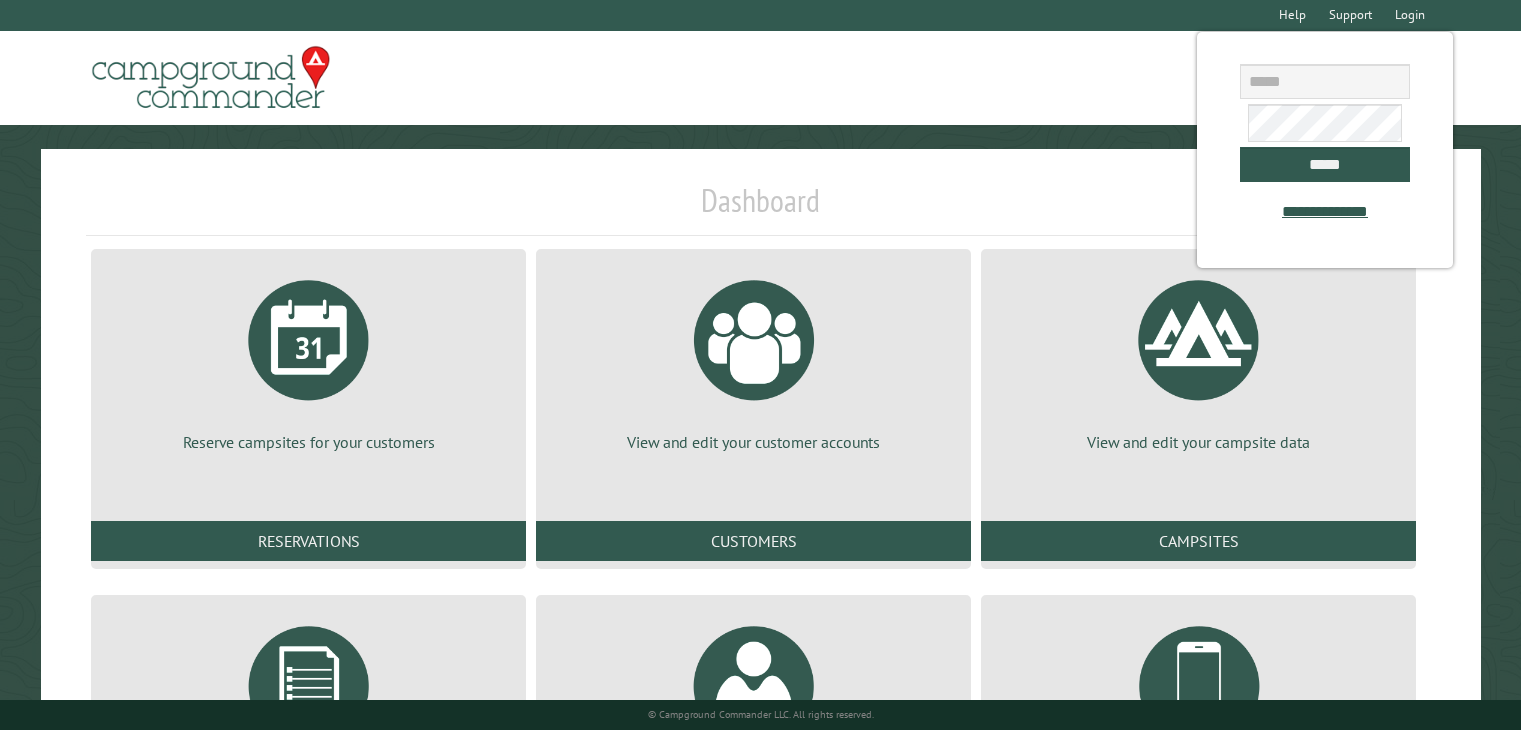 scroll, scrollTop: 0, scrollLeft: 0, axis: both 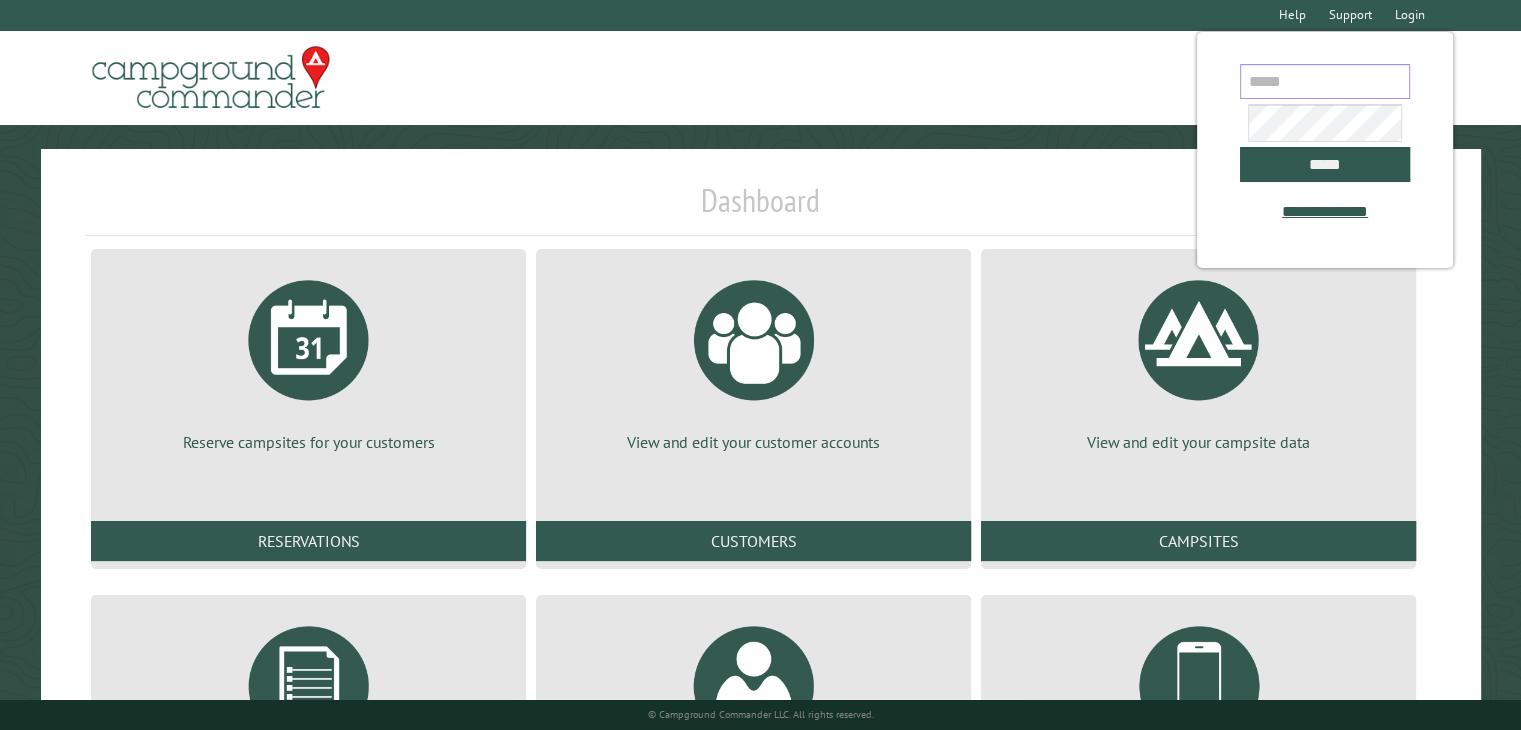 click at bounding box center (1325, 81) 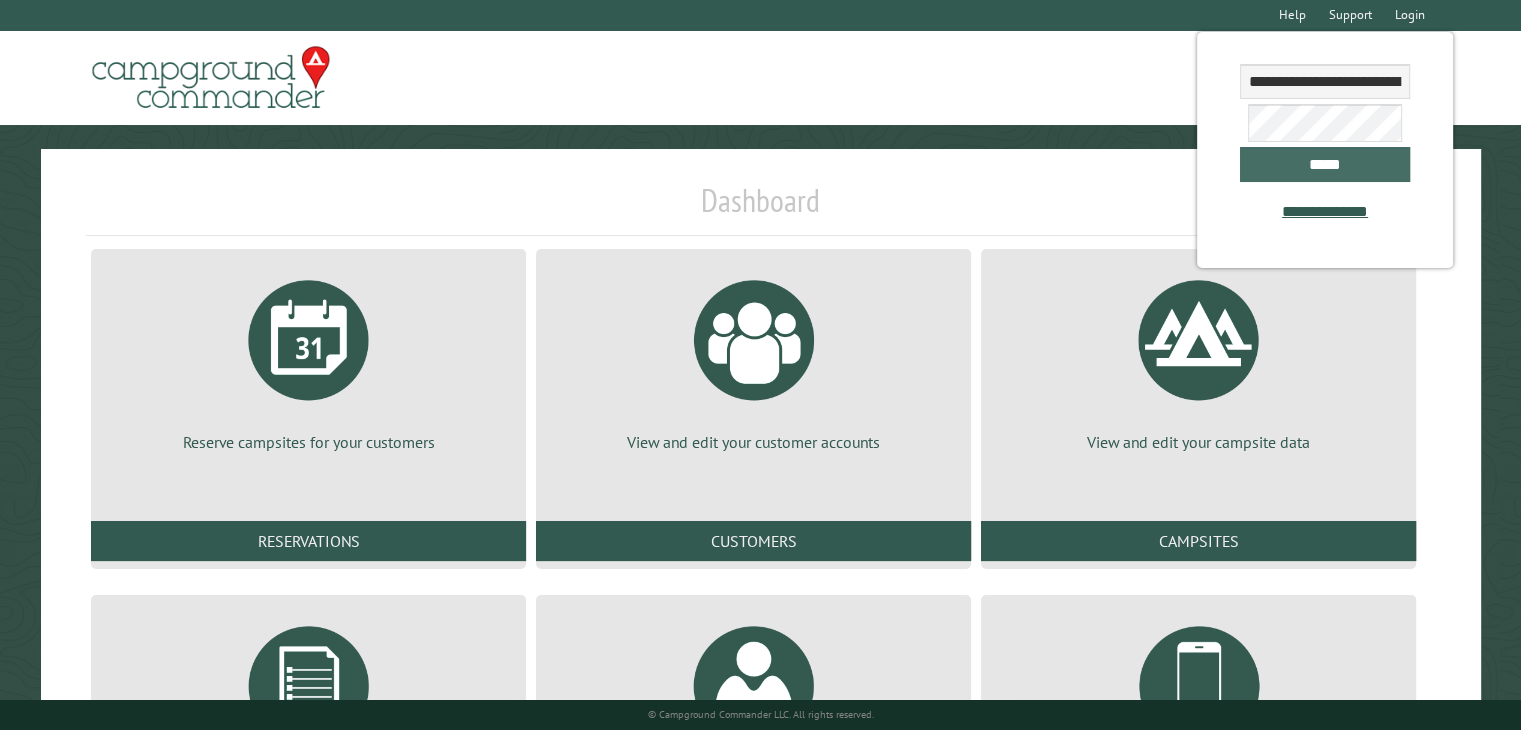 click on "*****" at bounding box center (1325, 164) 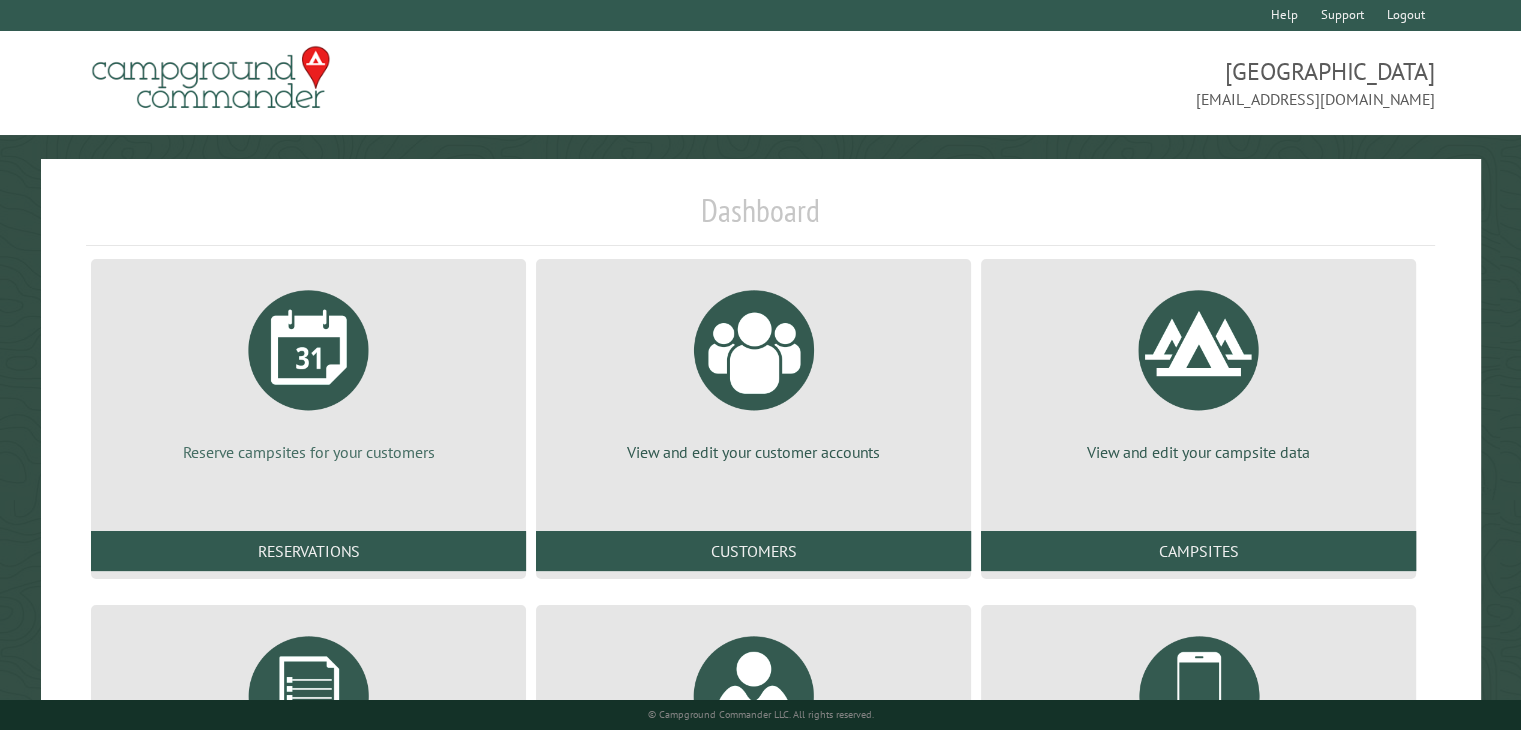 click at bounding box center (309, 350) 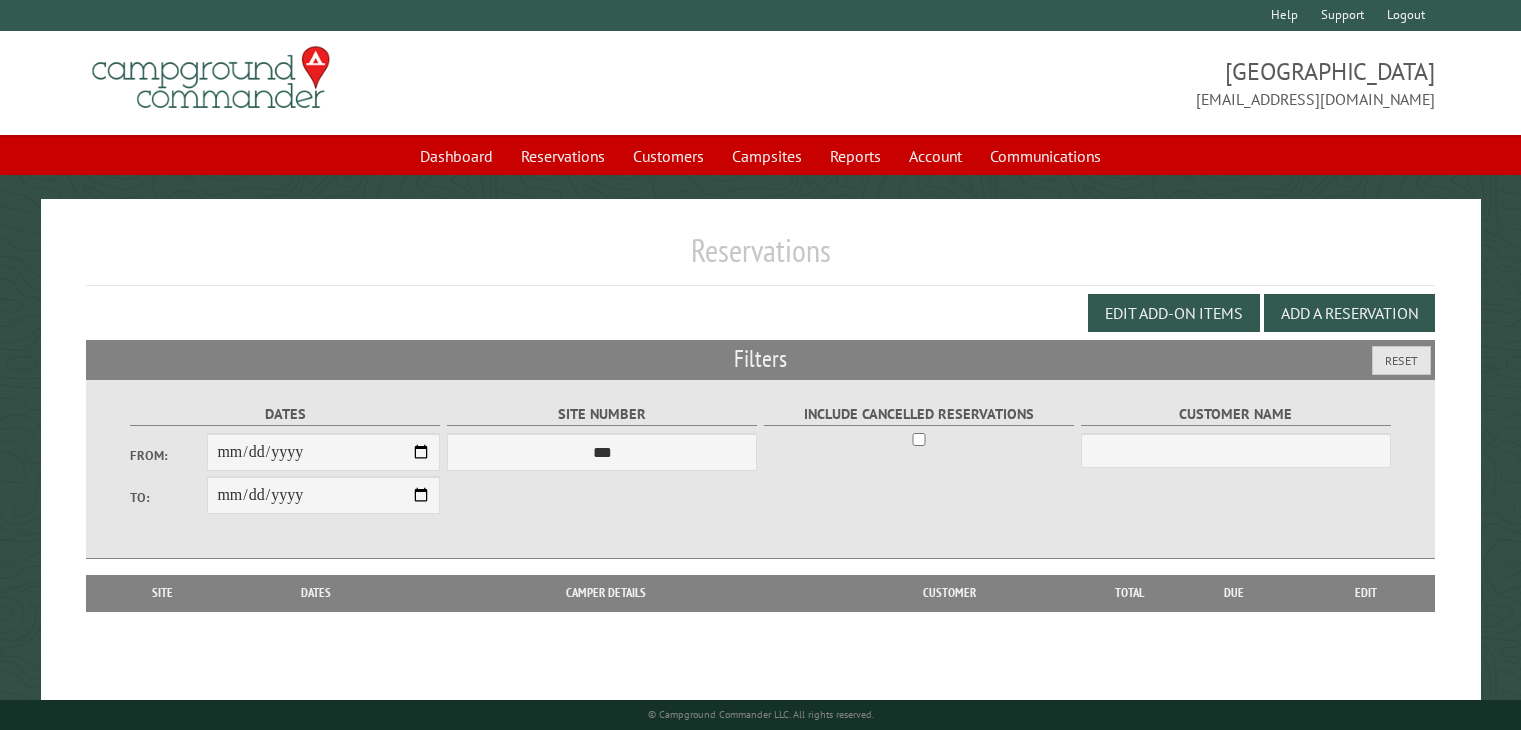 scroll, scrollTop: 0, scrollLeft: 0, axis: both 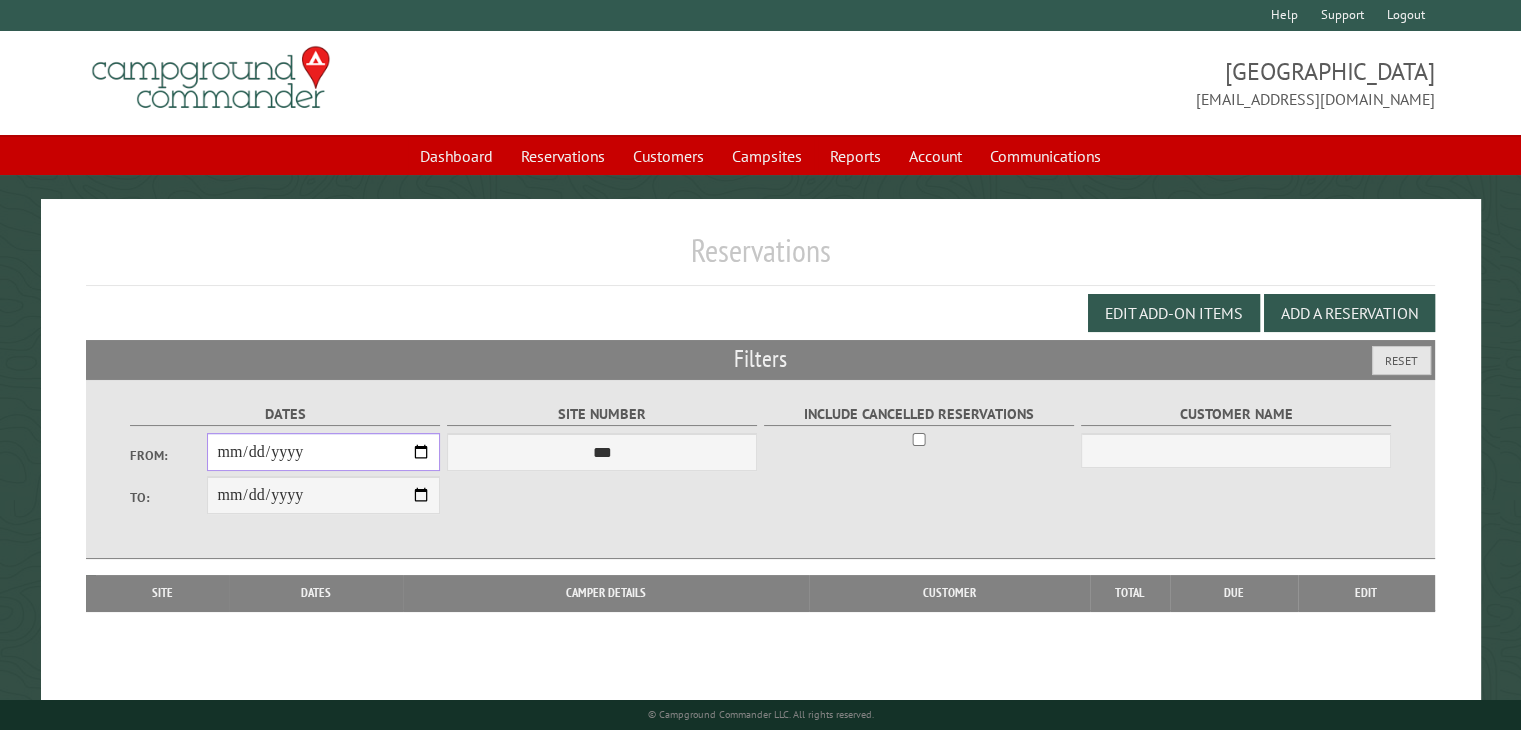 click on "From:" at bounding box center (323, 452) 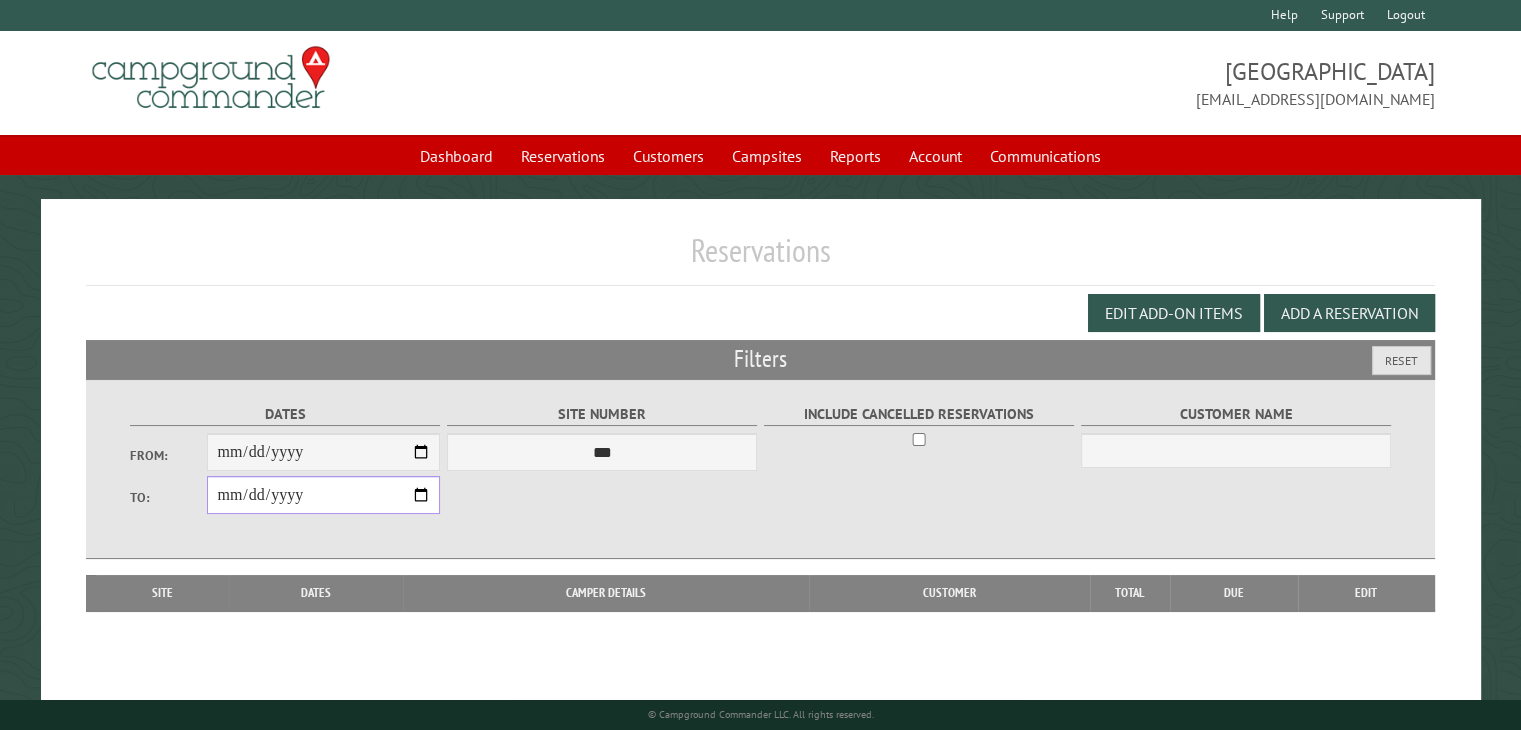 click on "**********" at bounding box center (323, 495) 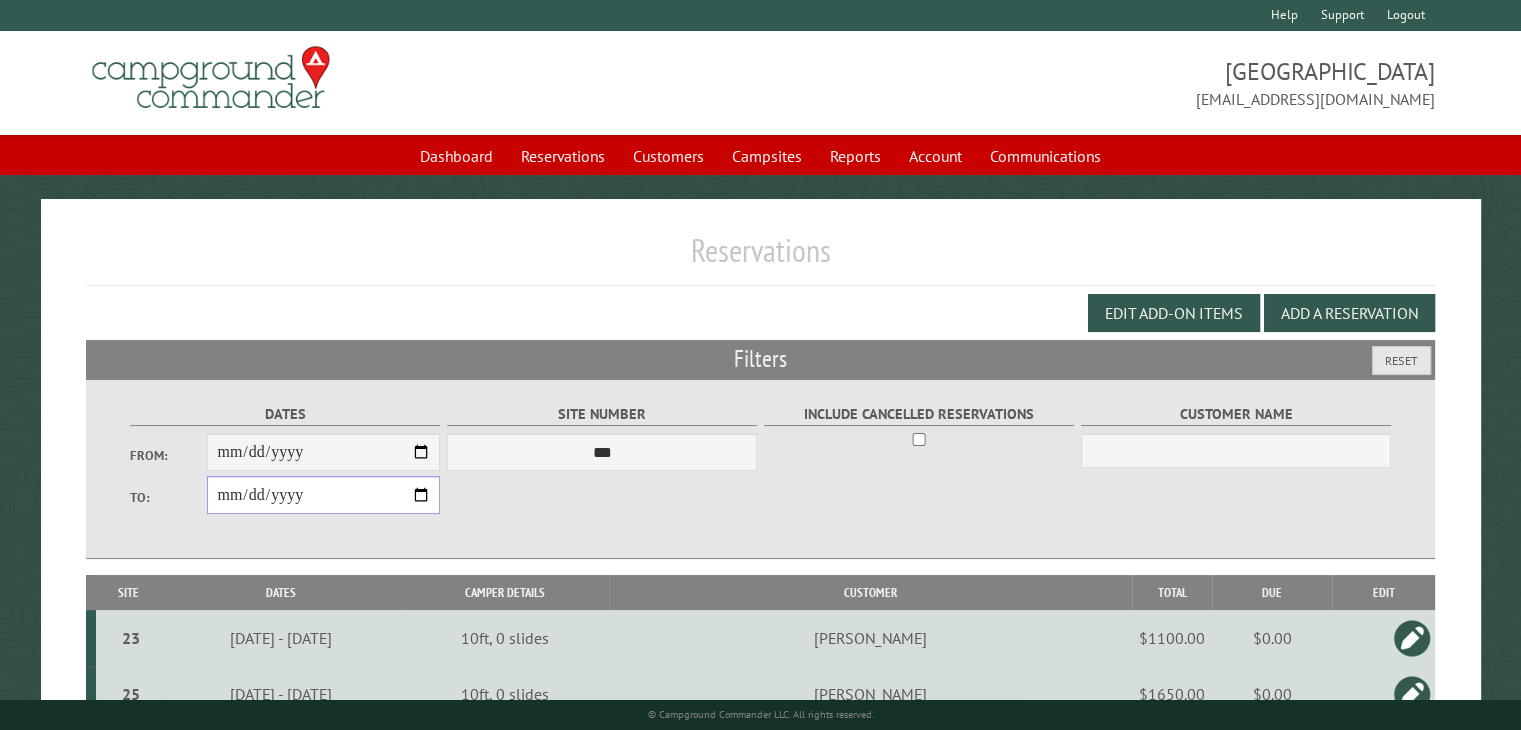 type on "**********" 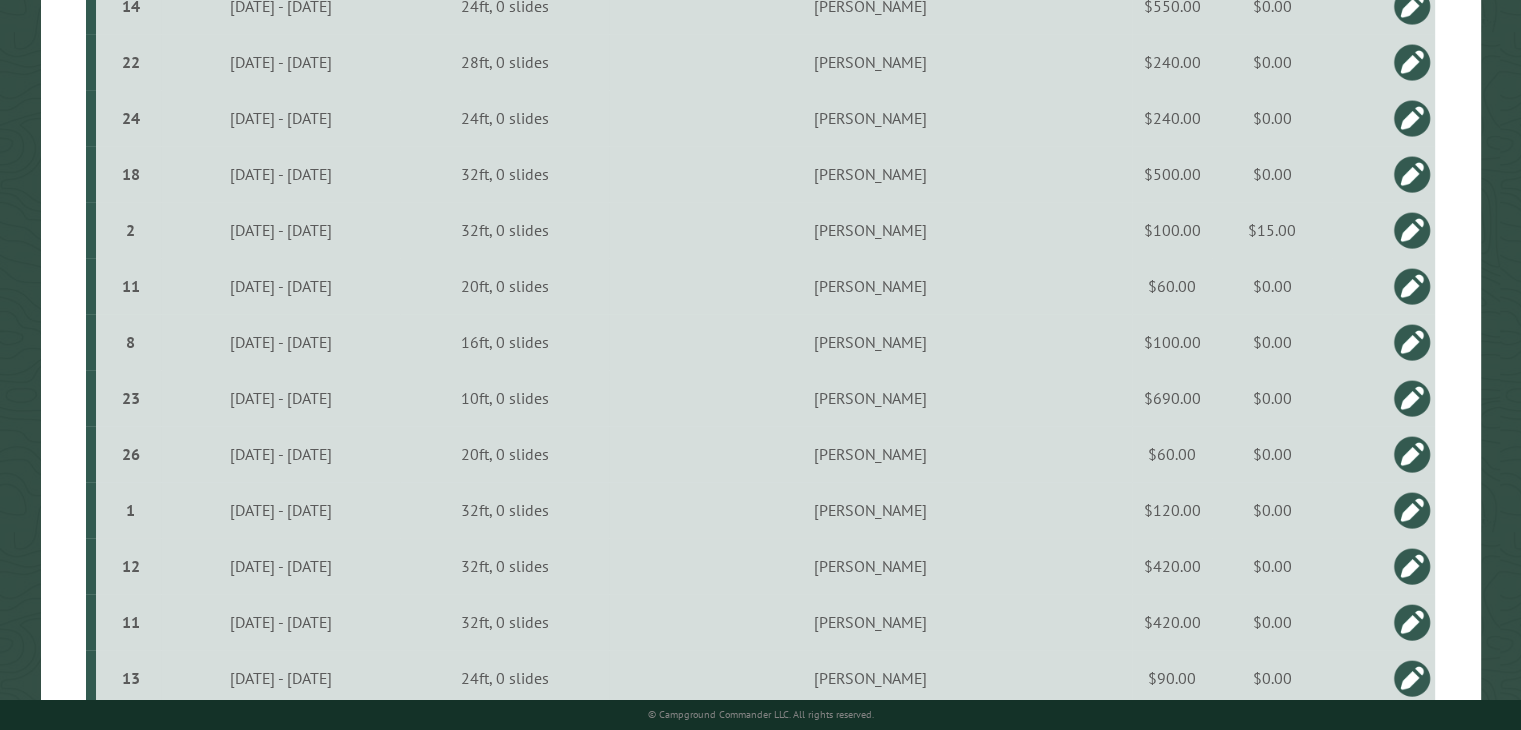 scroll, scrollTop: 1000, scrollLeft: 0, axis: vertical 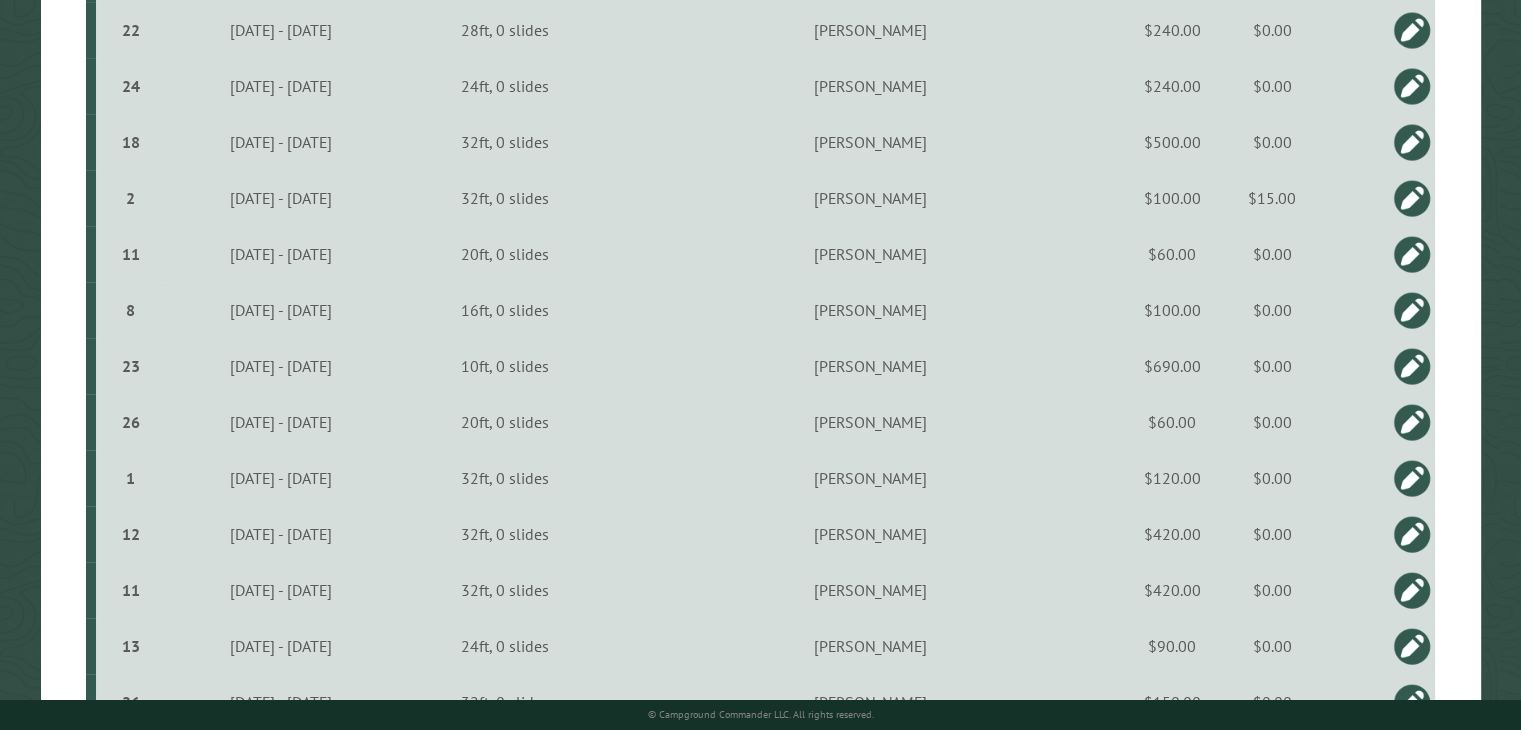 click at bounding box center [1412, 198] 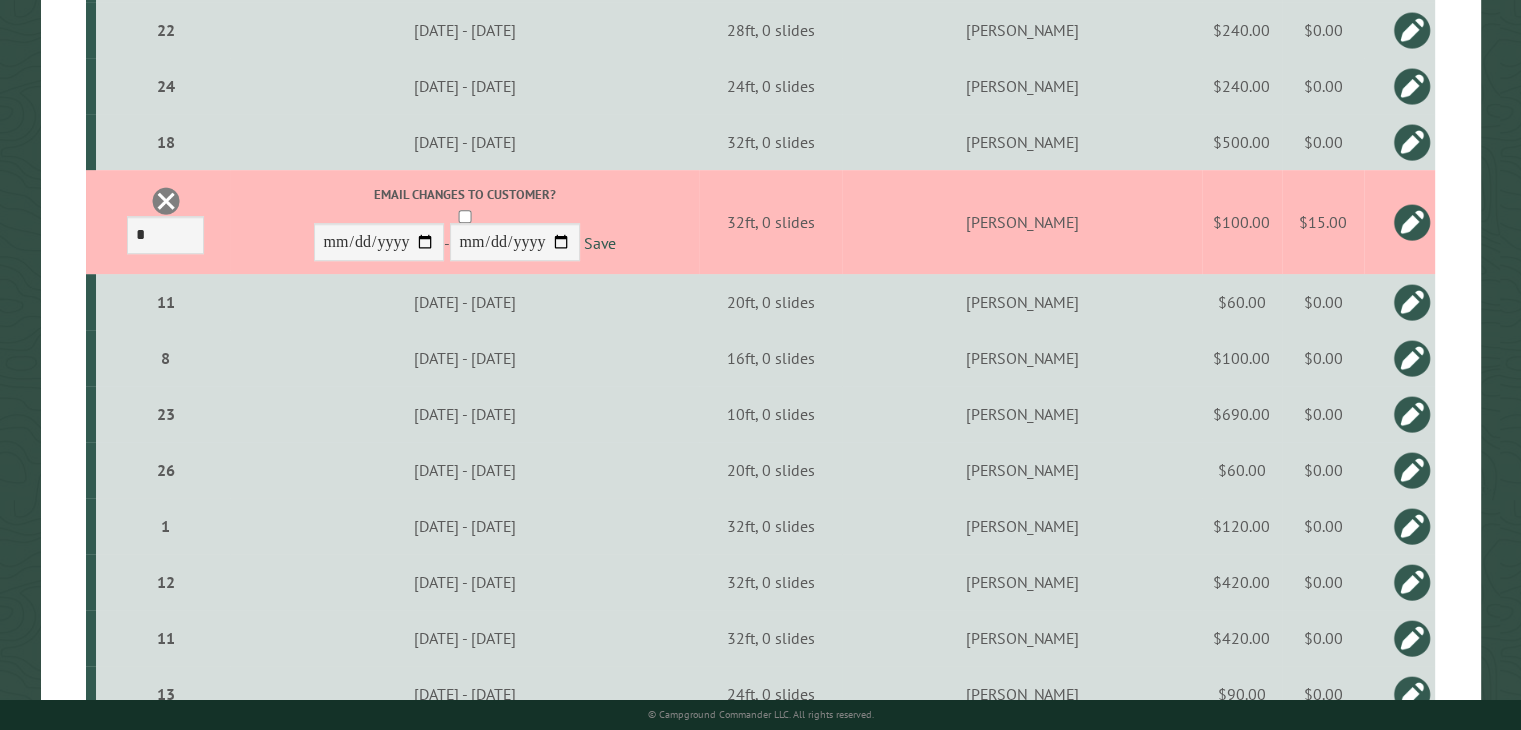 click on "$15.00" at bounding box center (1323, 222) 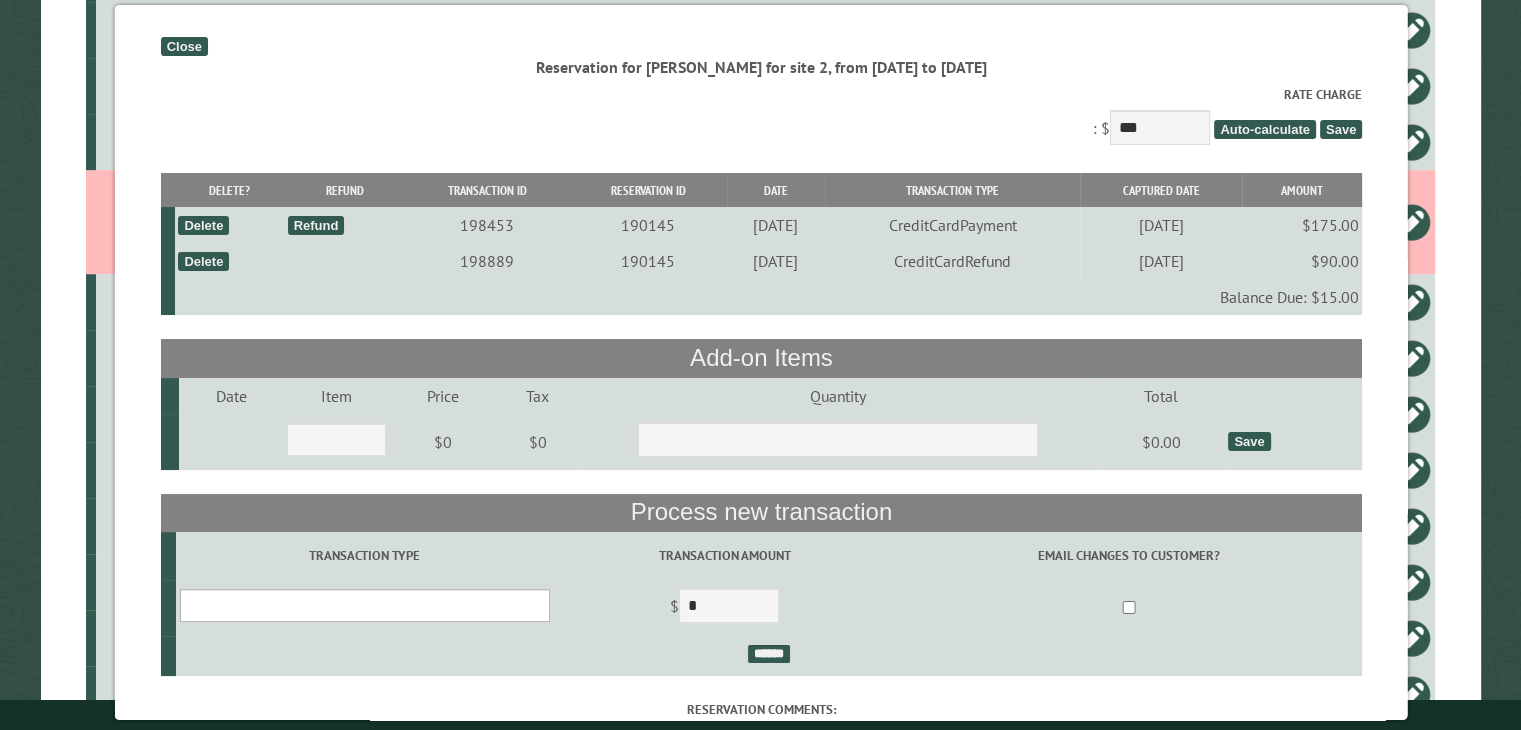 click on "**********" at bounding box center (364, 605) 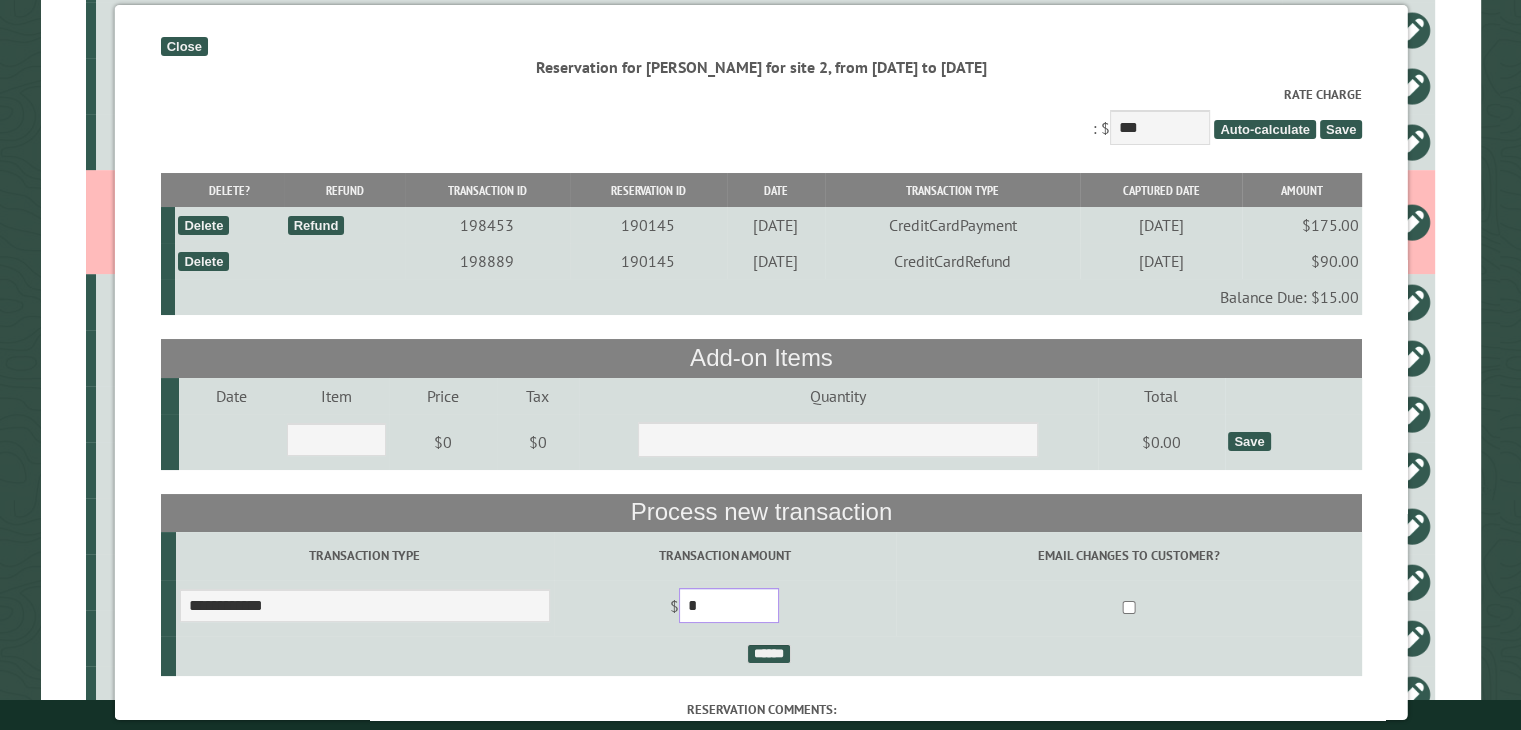 click on "*" at bounding box center (728, 605) 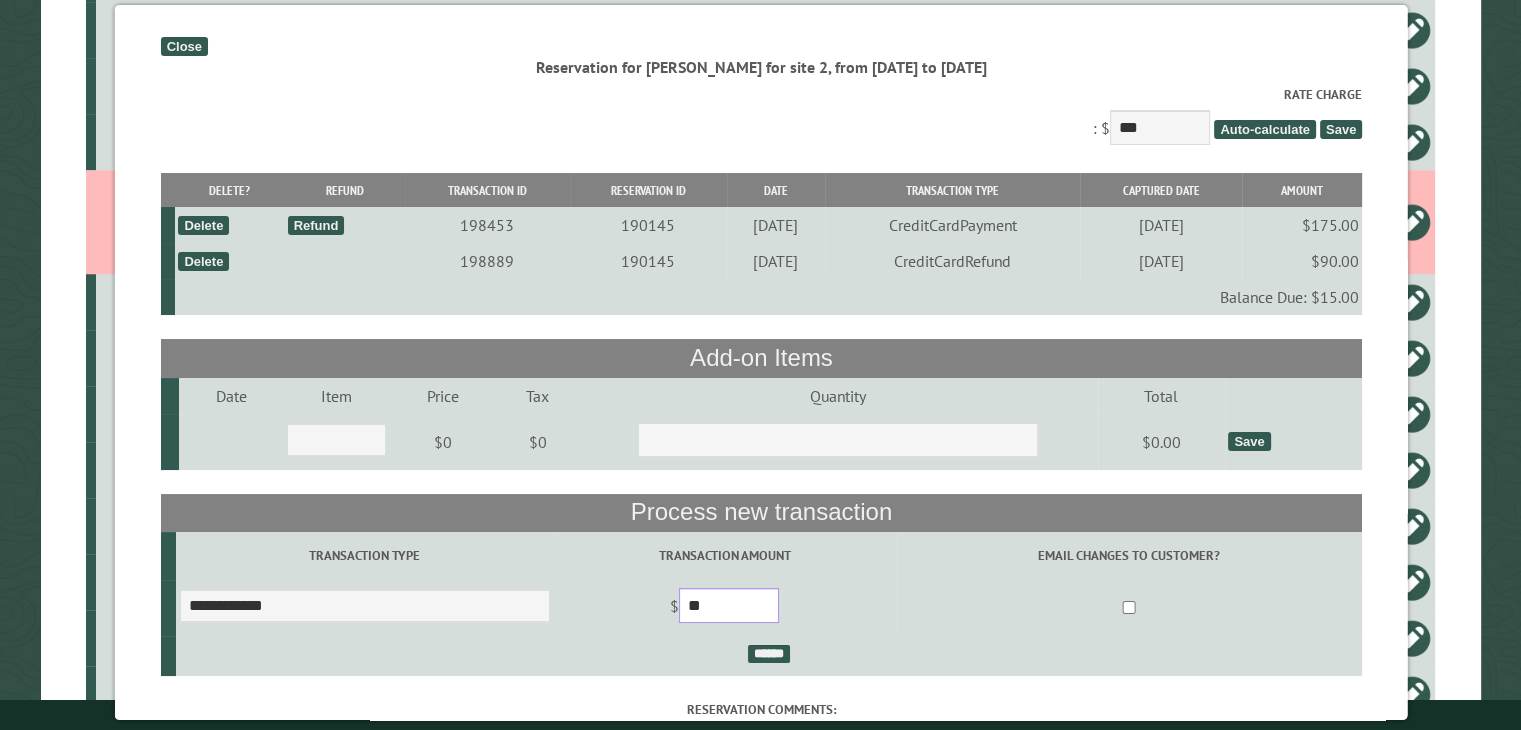 type on "**" 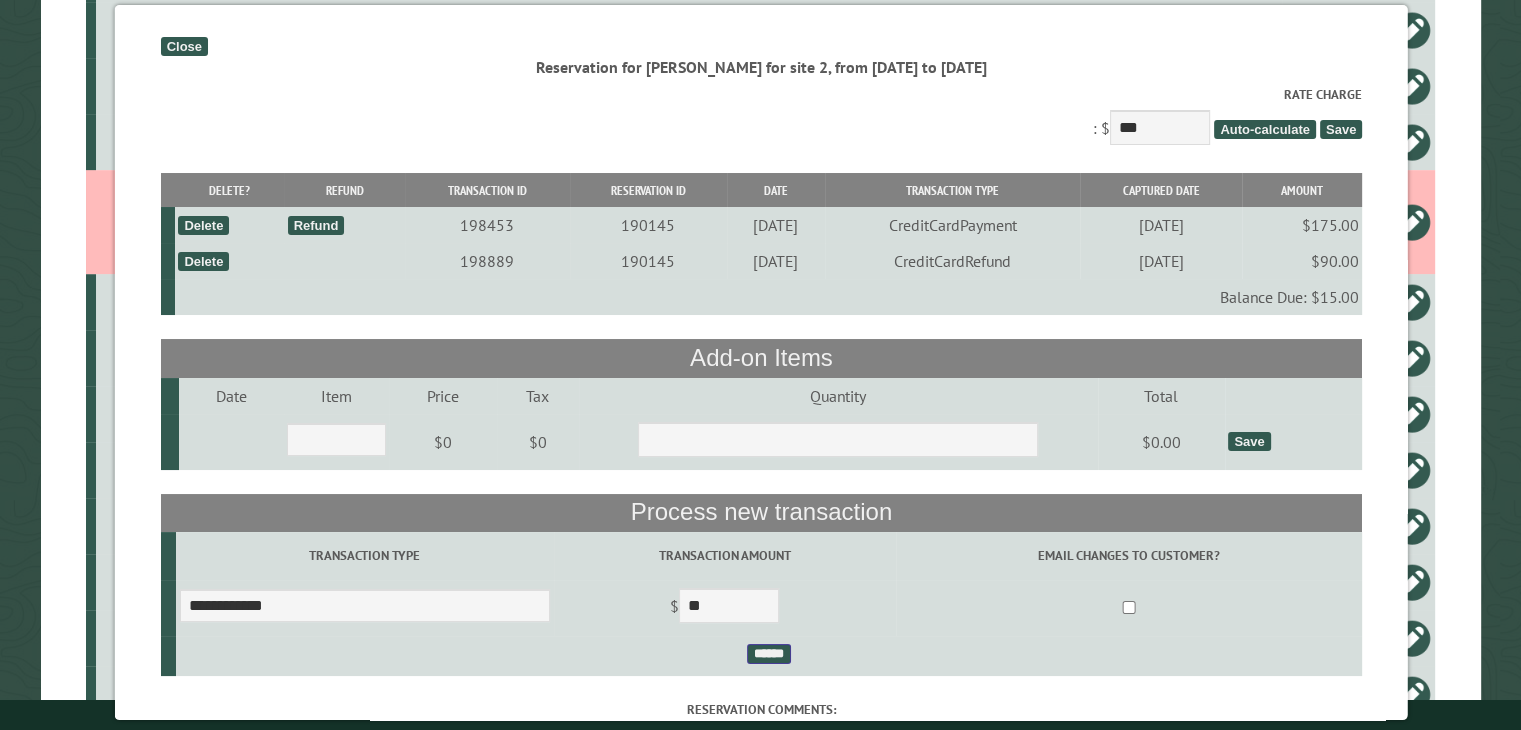 click on "******" at bounding box center [768, 654] 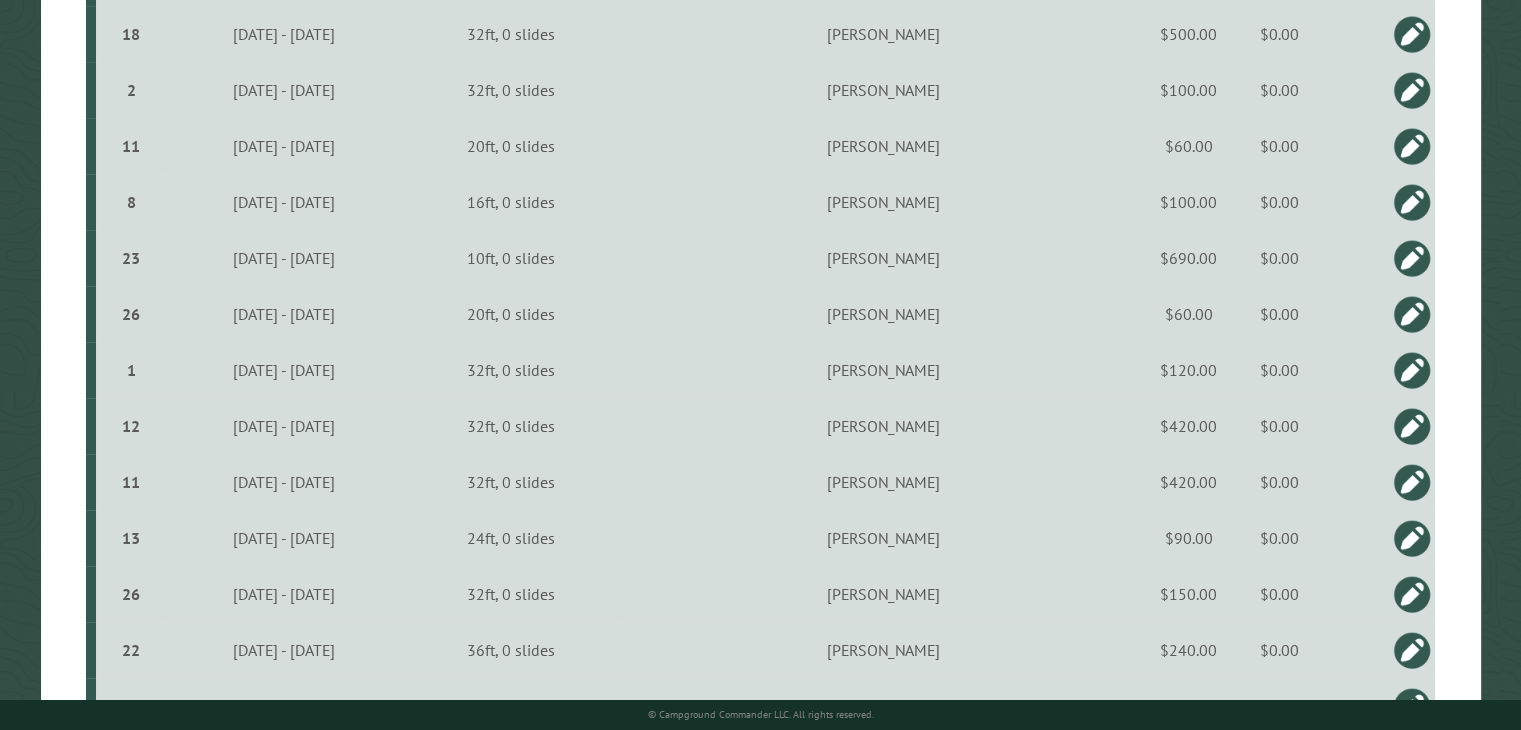 scroll, scrollTop: 1000, scrollLeft: 0, axis: vertical 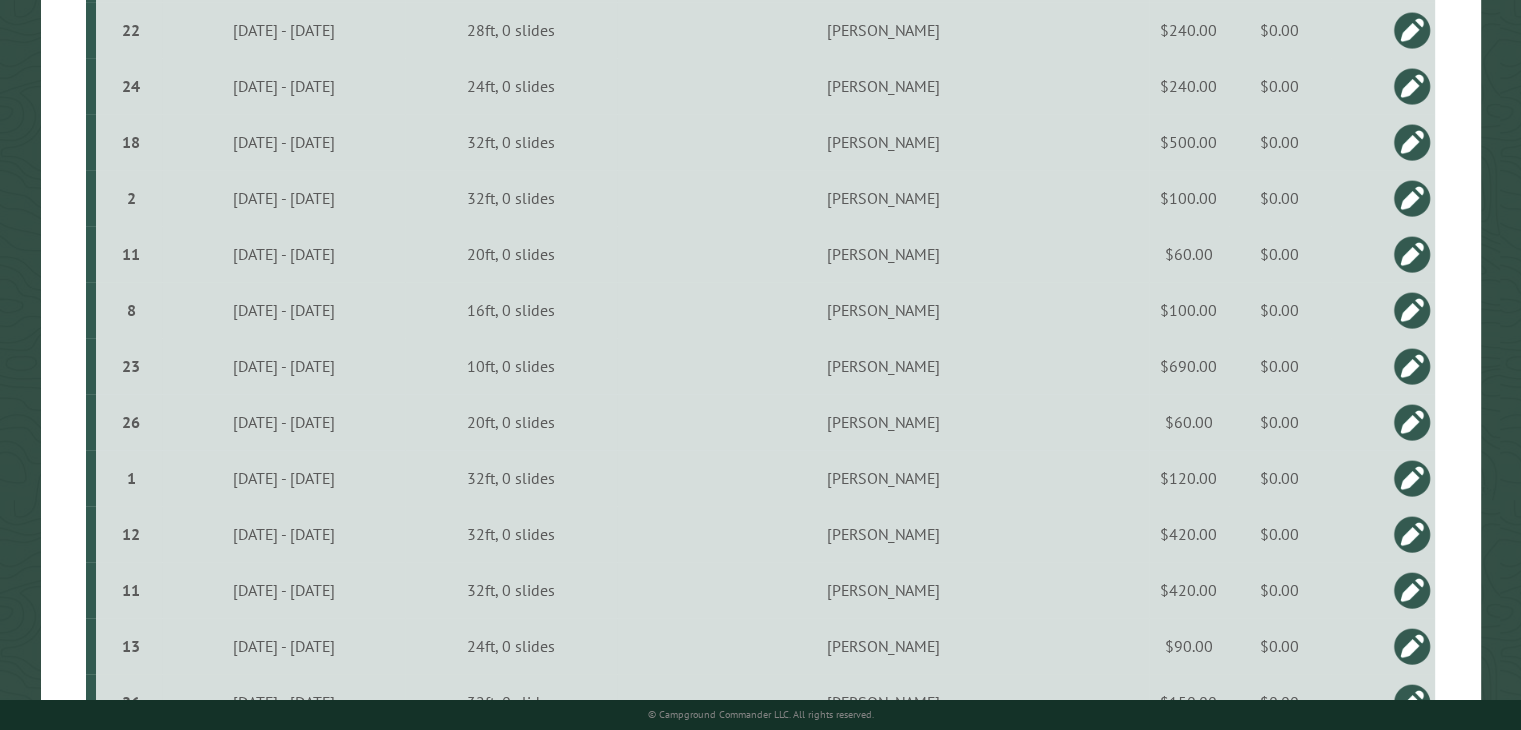 click at bounding box center (1412, 310) 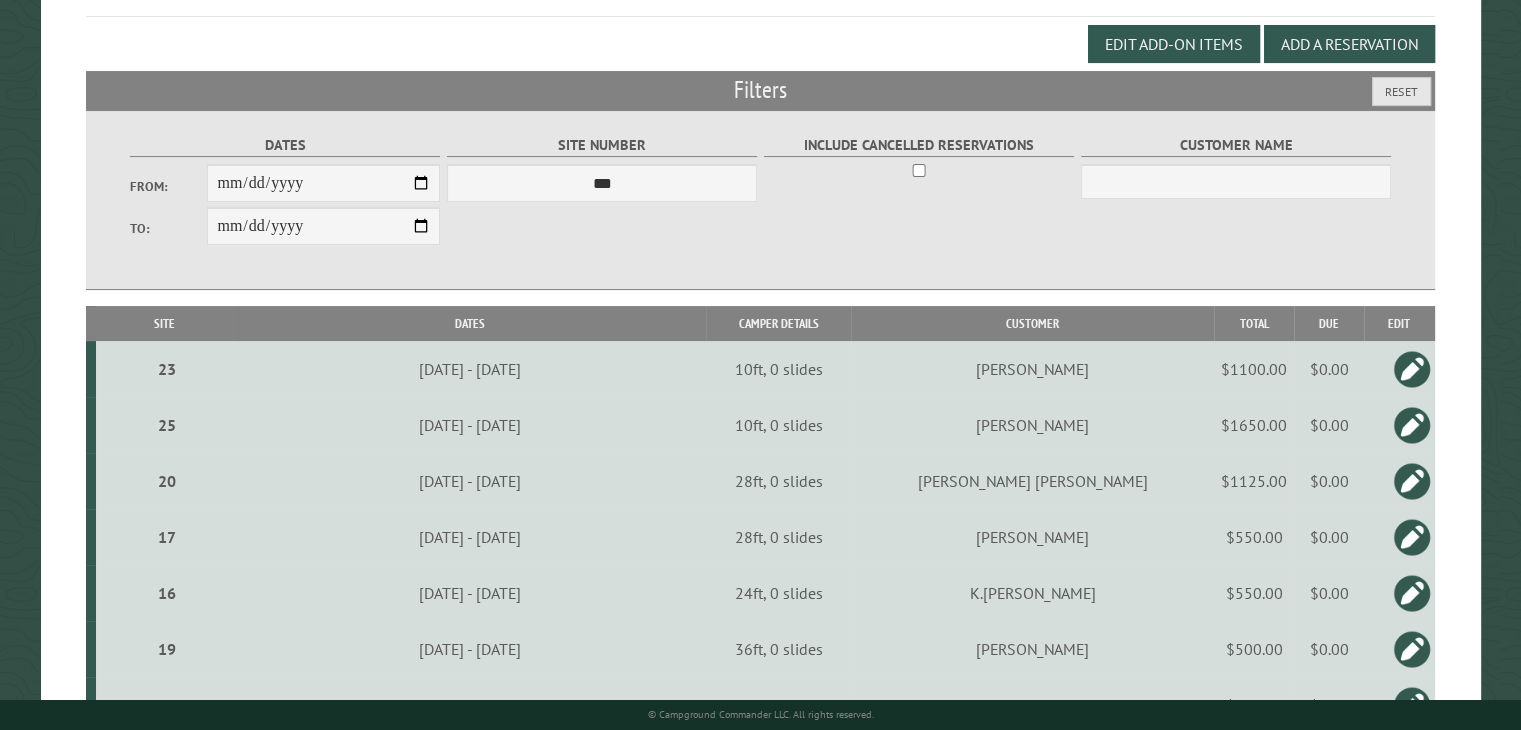 scroll, scrollTop: 0, scrollLeft: 0, axis: both 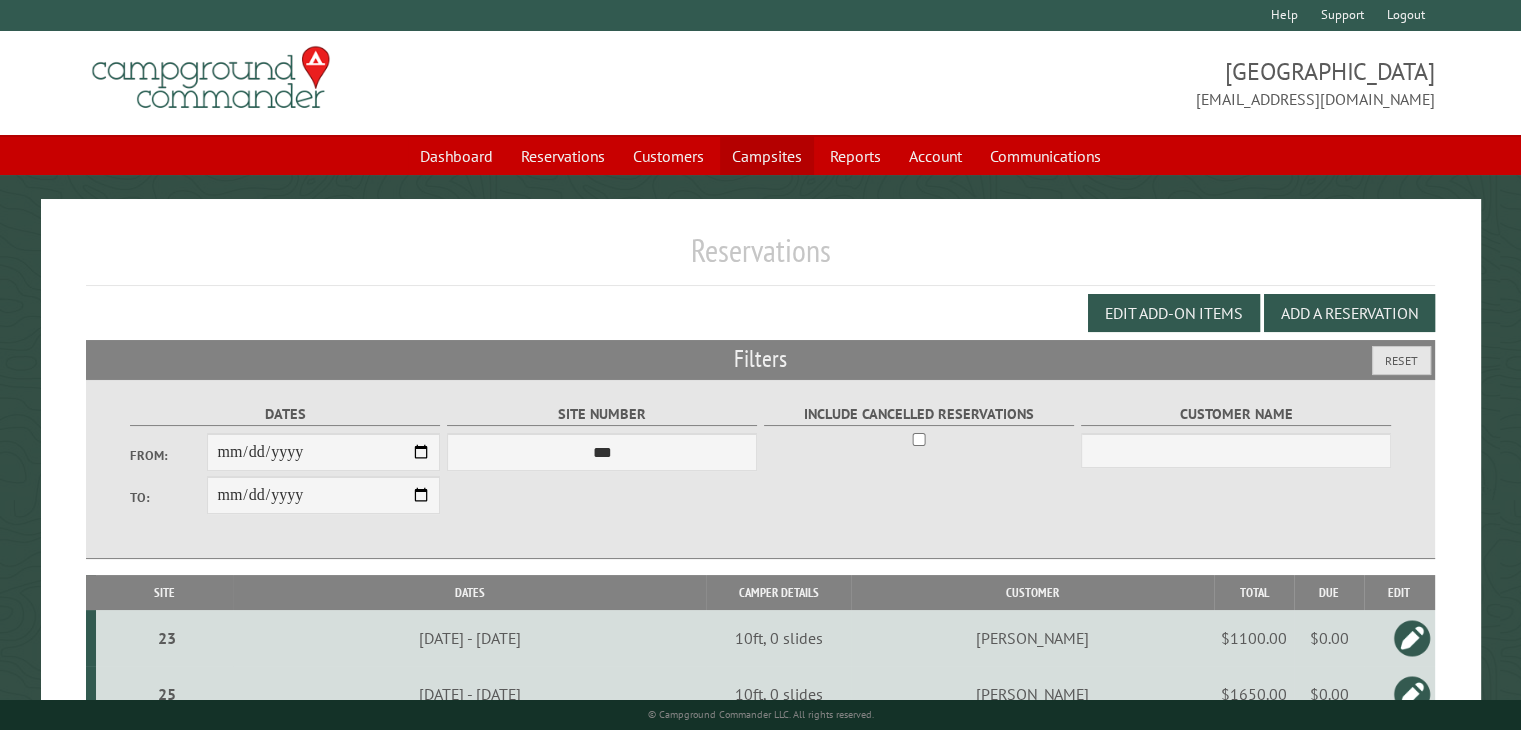 click on "Campsites" at bounding box center [767, 156] 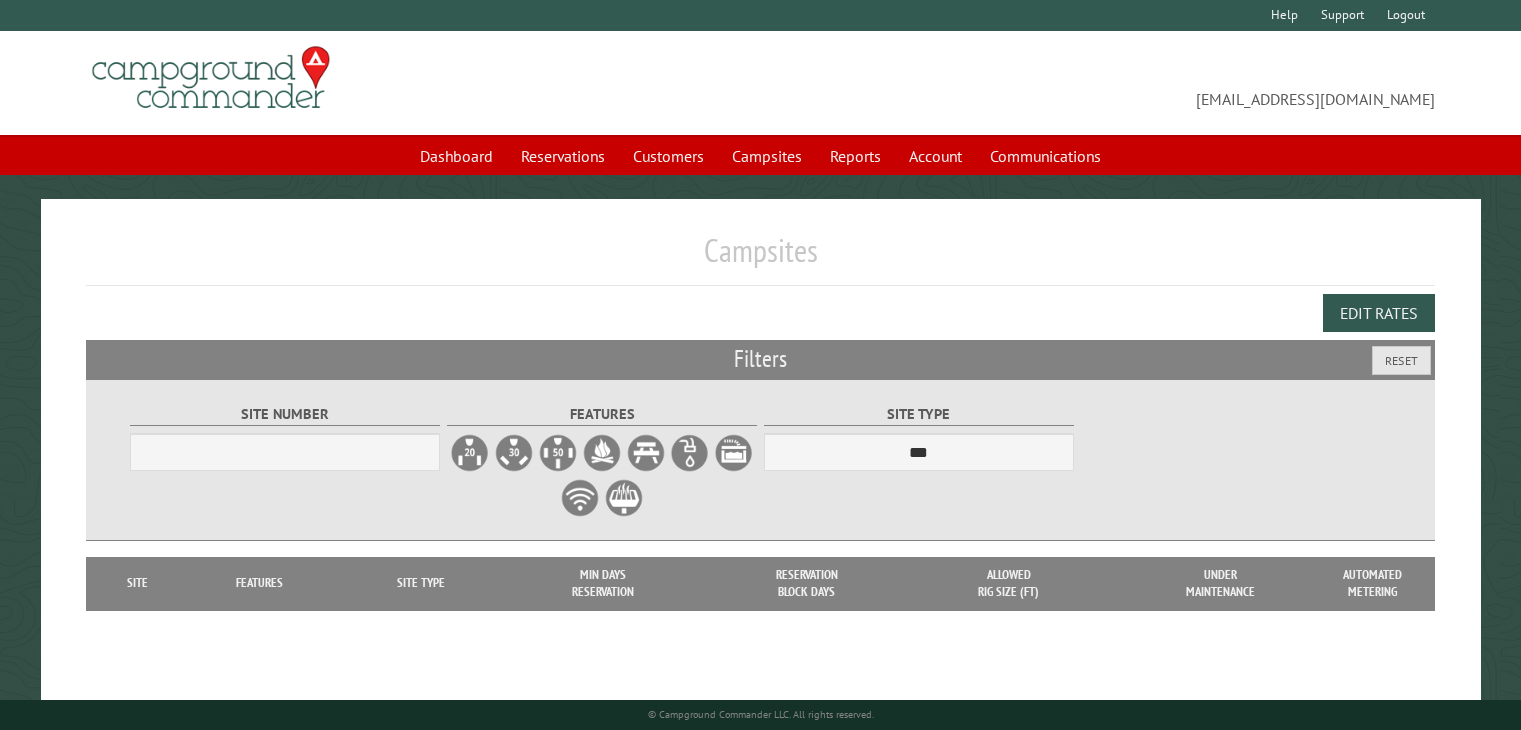 scroll, scrollTop: 0, scrollLeft: 0, axis: both 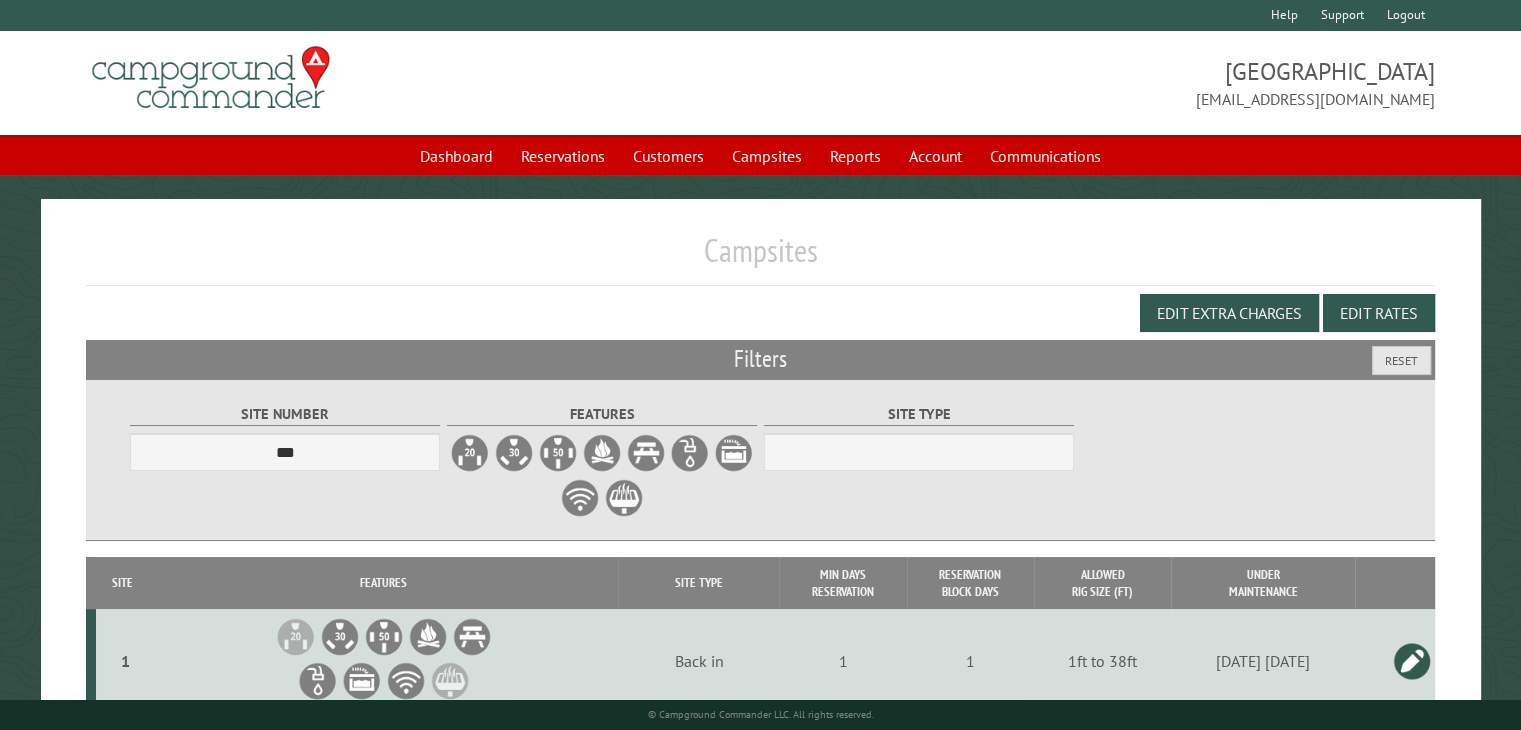 select on "***" 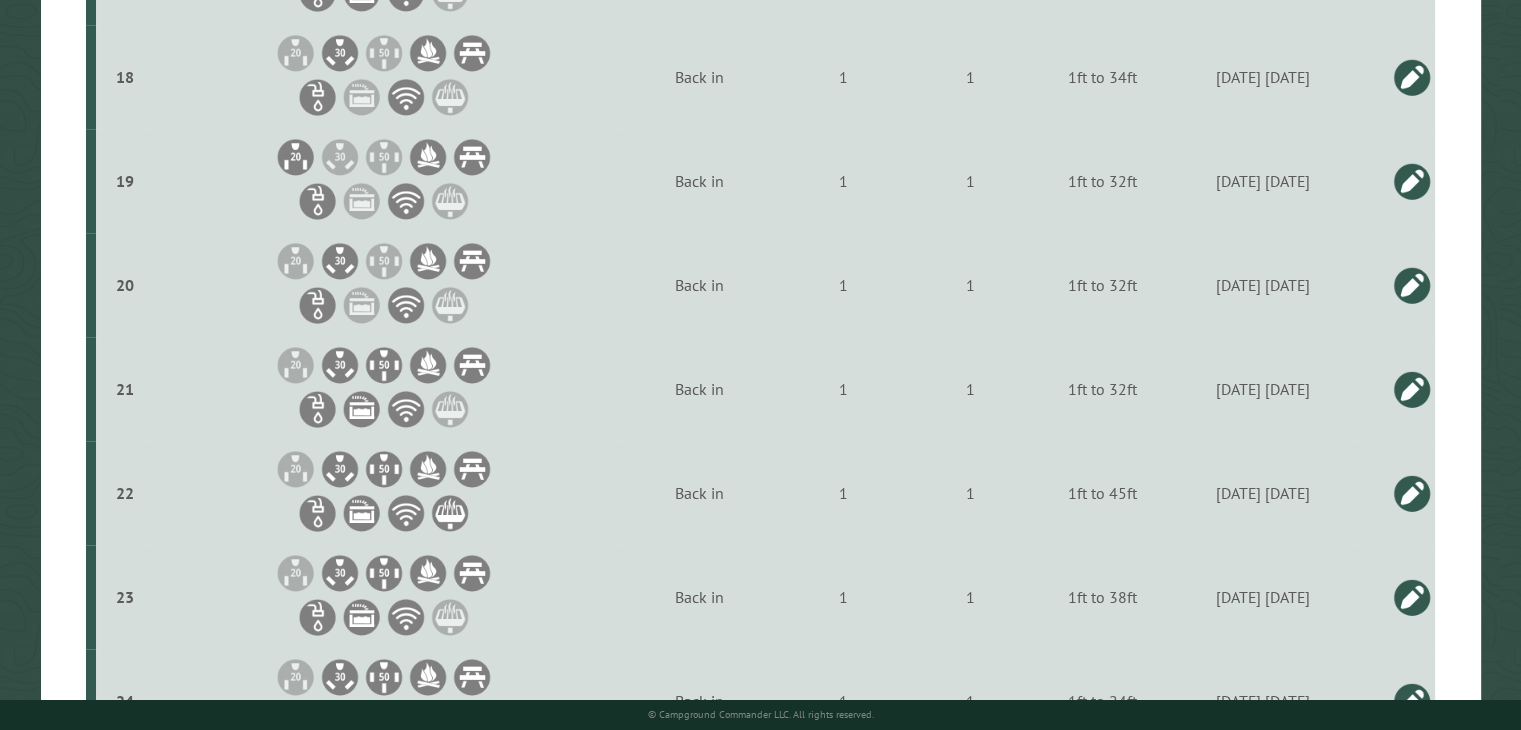 scroll, scrollTop: 2400, scrollLeft: 0, axis: vertical 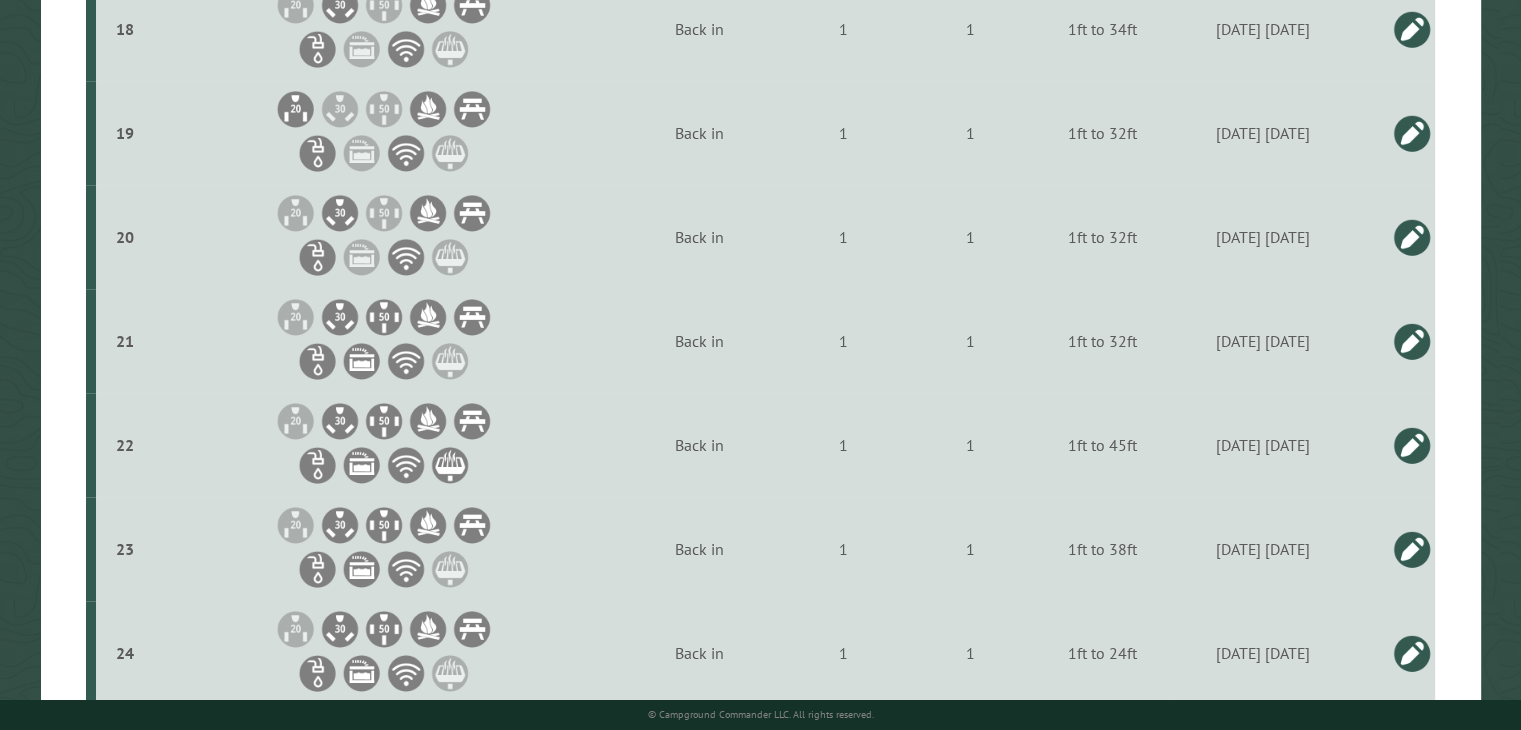 click at bounding box center [1412, 341] 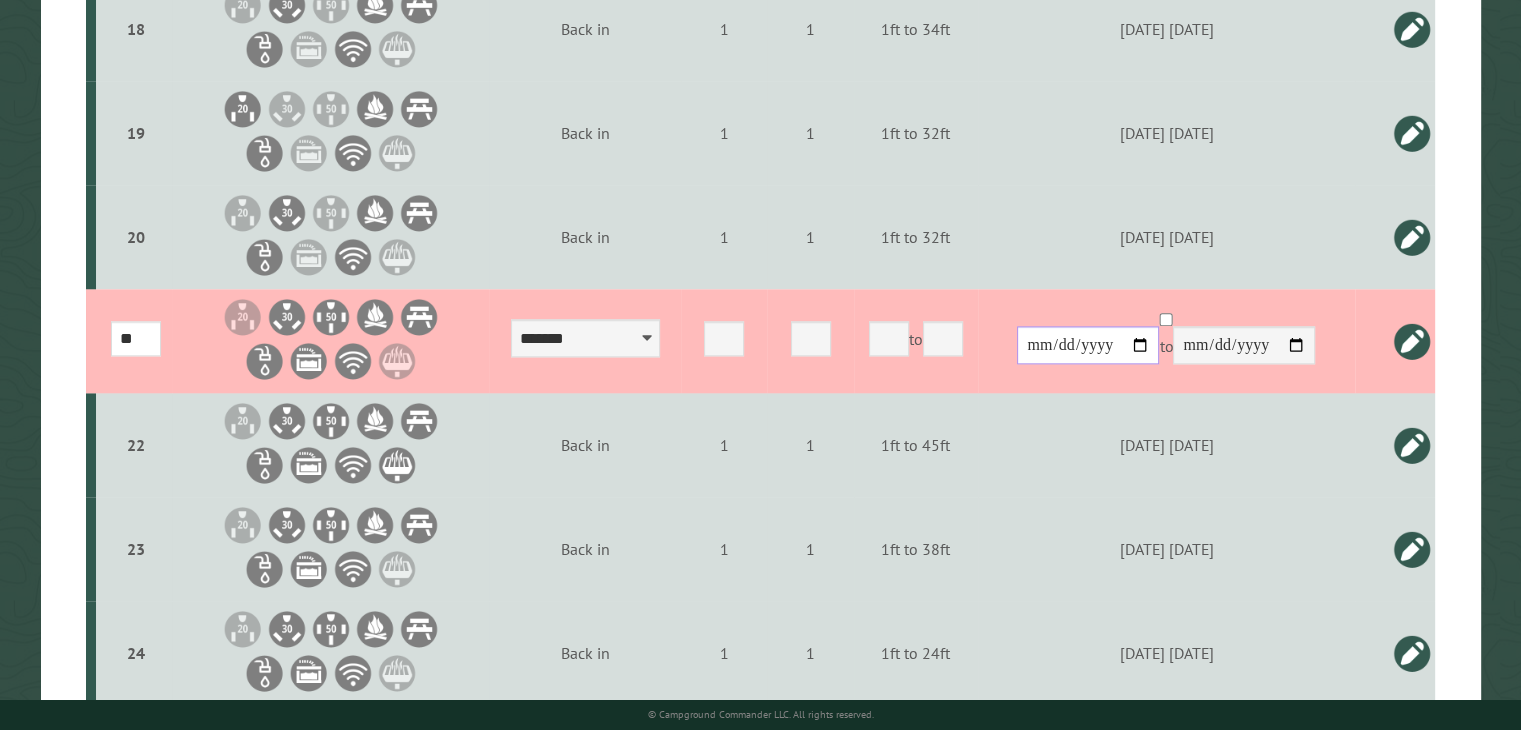 click on "**********" at bounding box center [1088, 345] 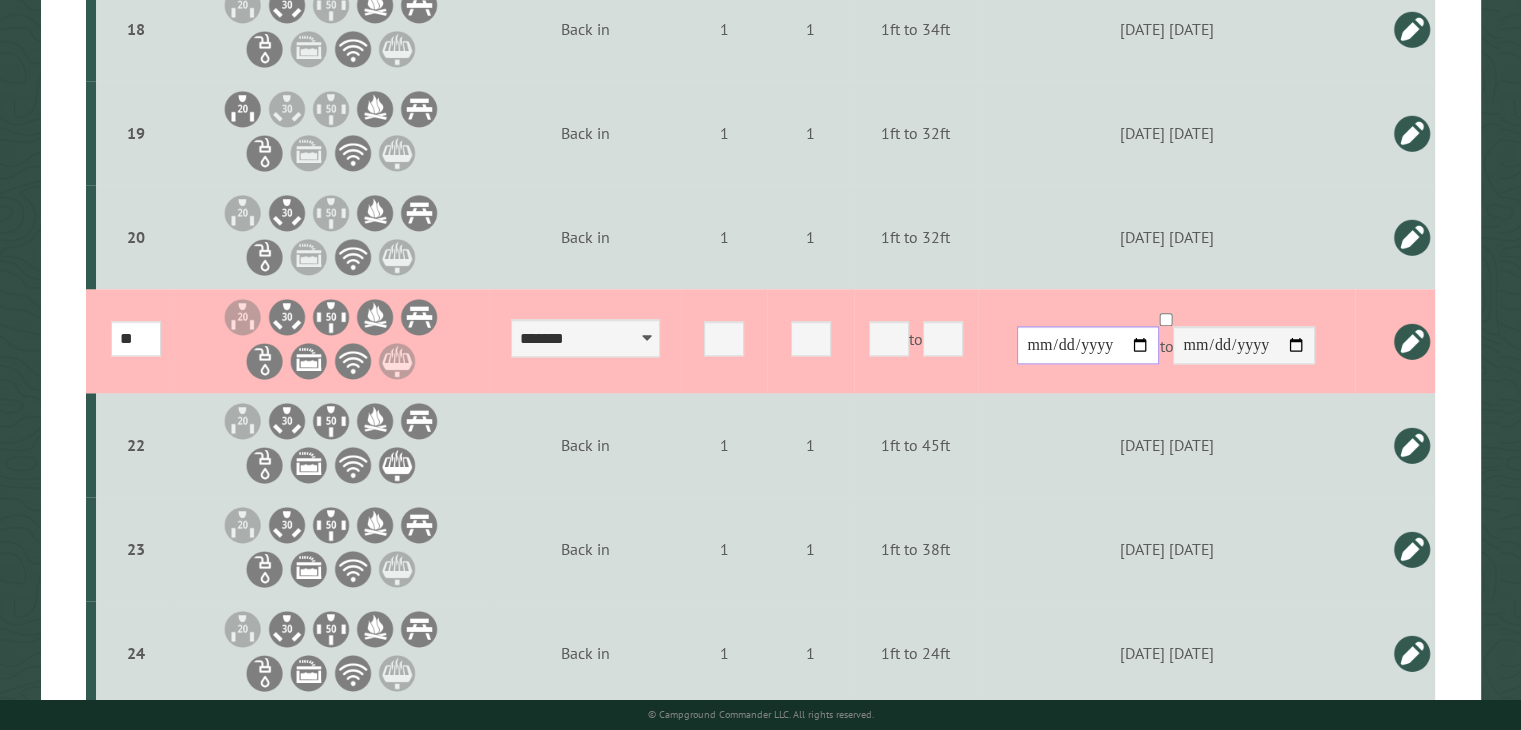 type on "**********" 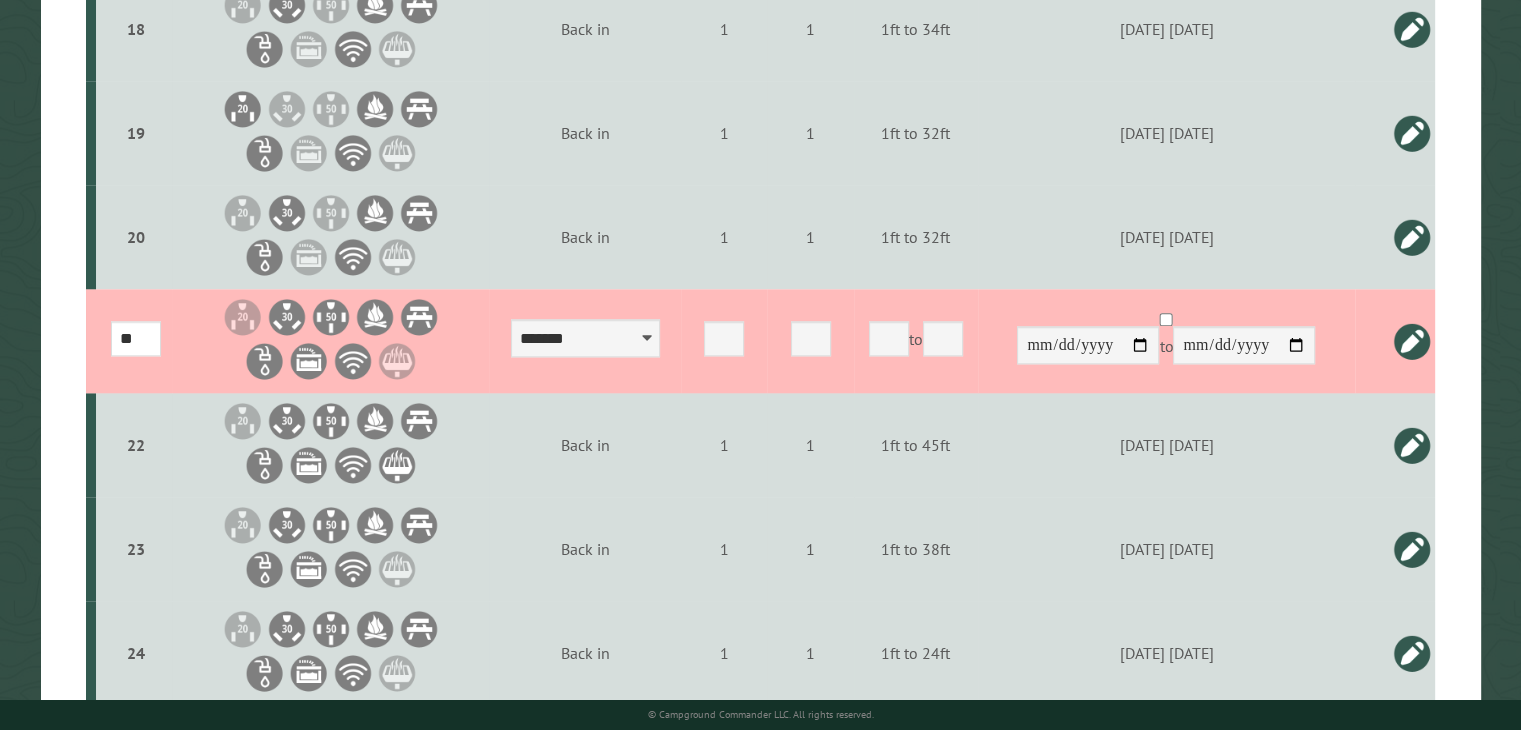 click at bounding box center [1412, 341] 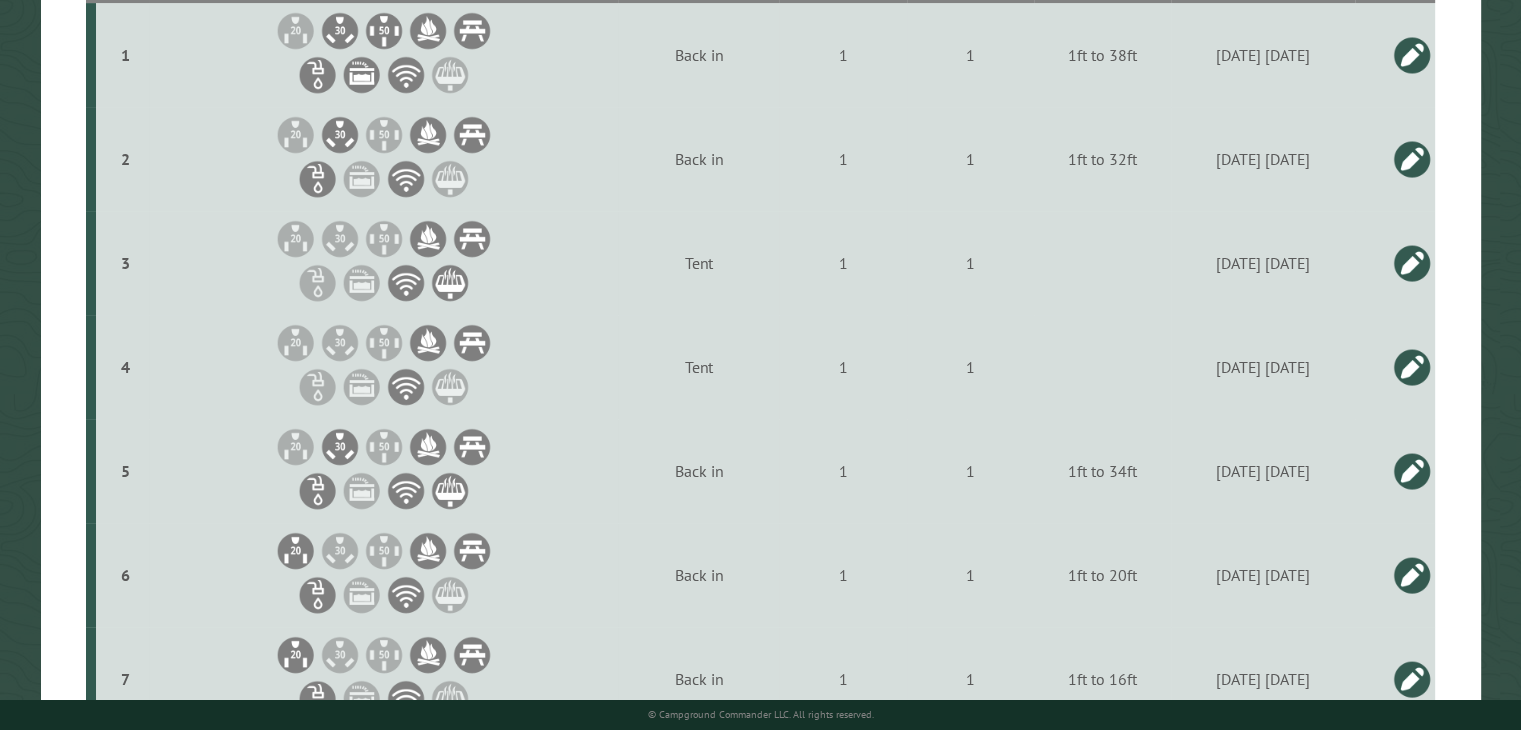 scroll, scrollTop: 900, scrollLeft: 0, axis: vertical 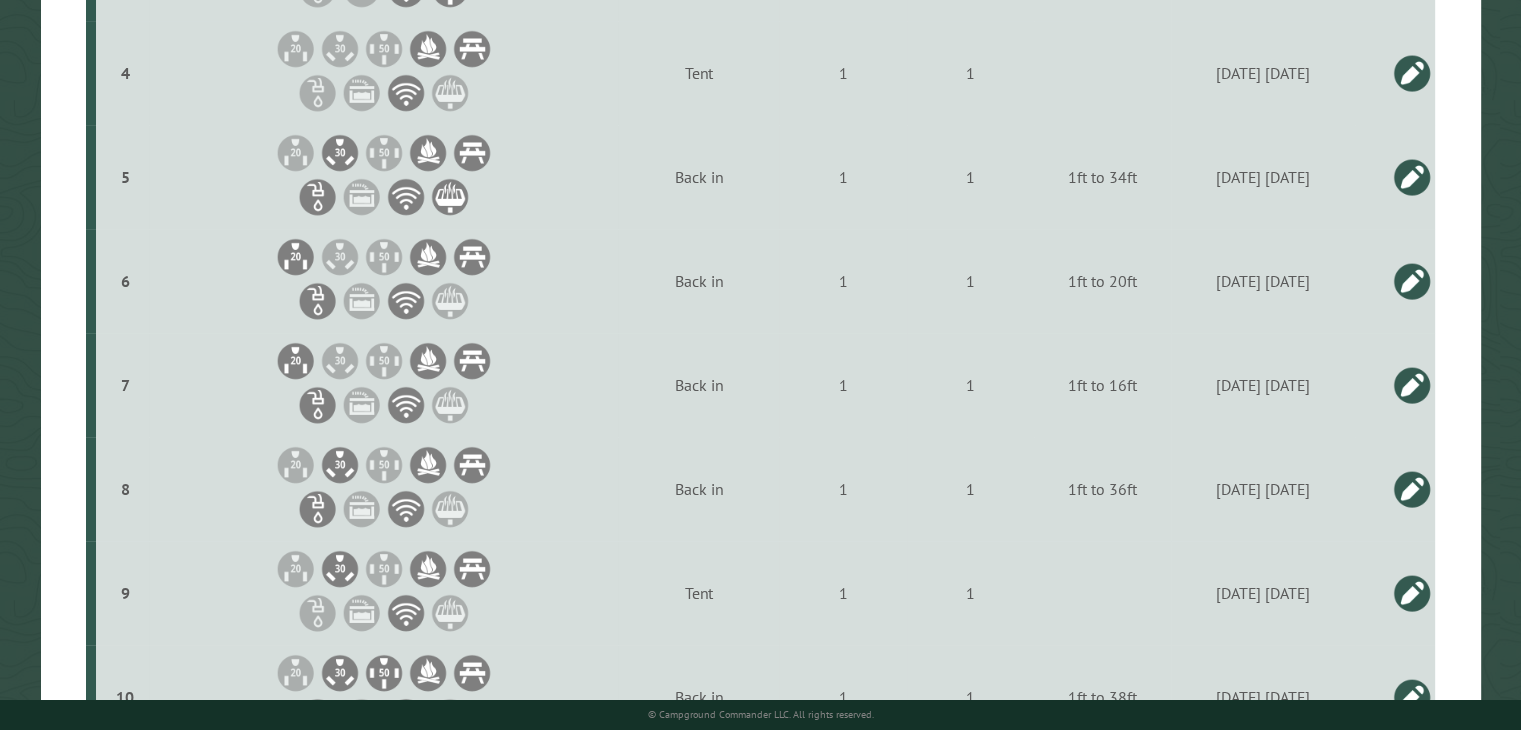 click at bounding box center [1412, 489] 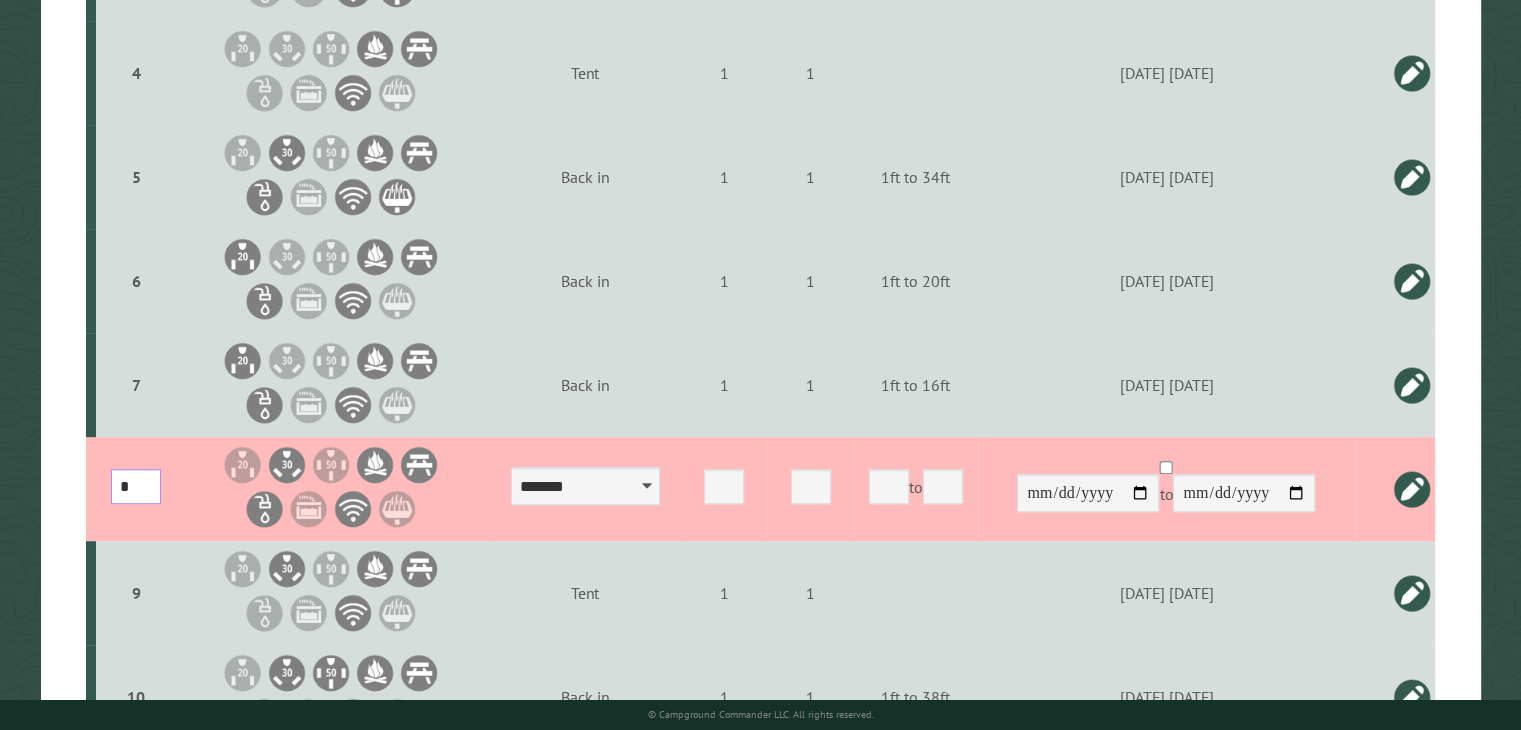 click on "*" at bounding box center [136, 486] 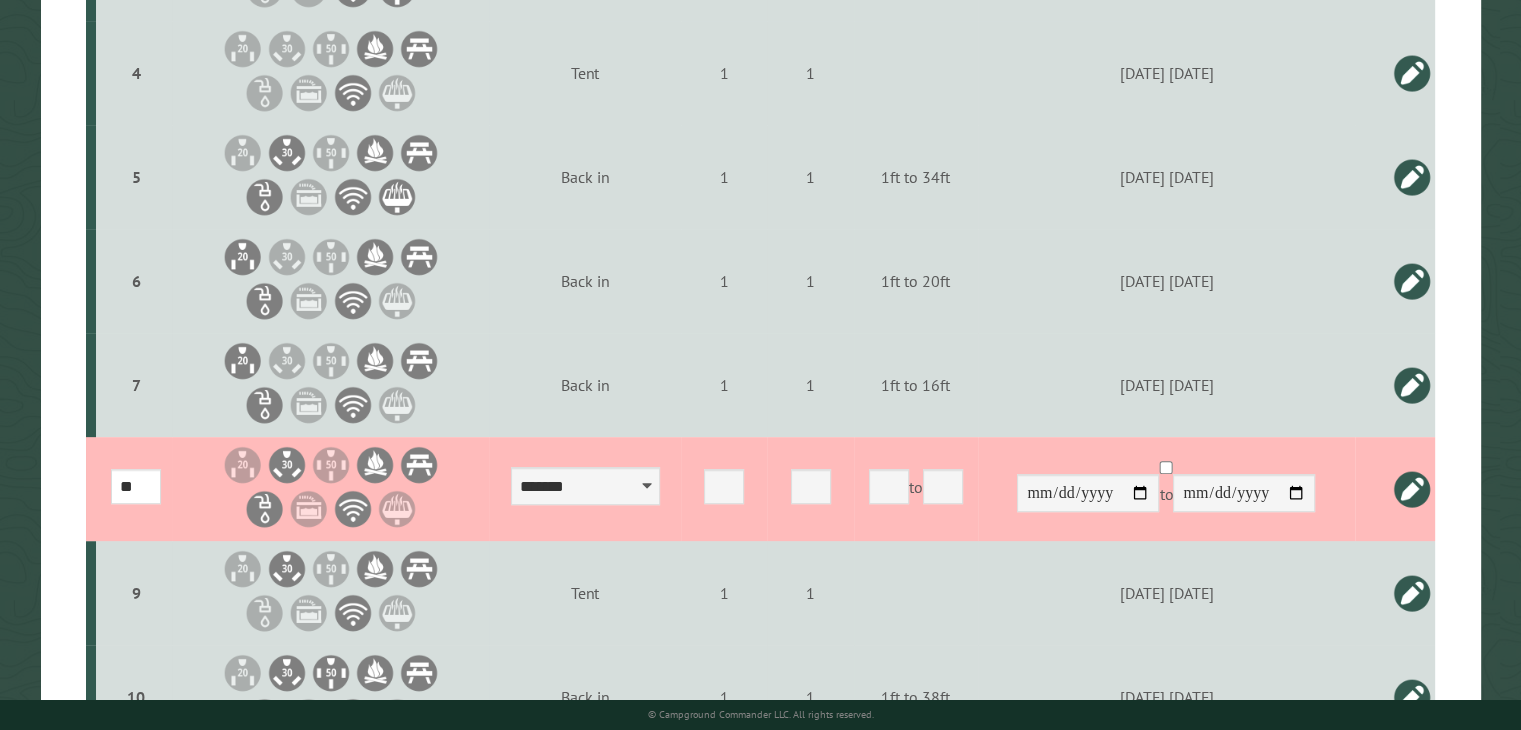 click on "**********" at bounding box center [1166, 489] 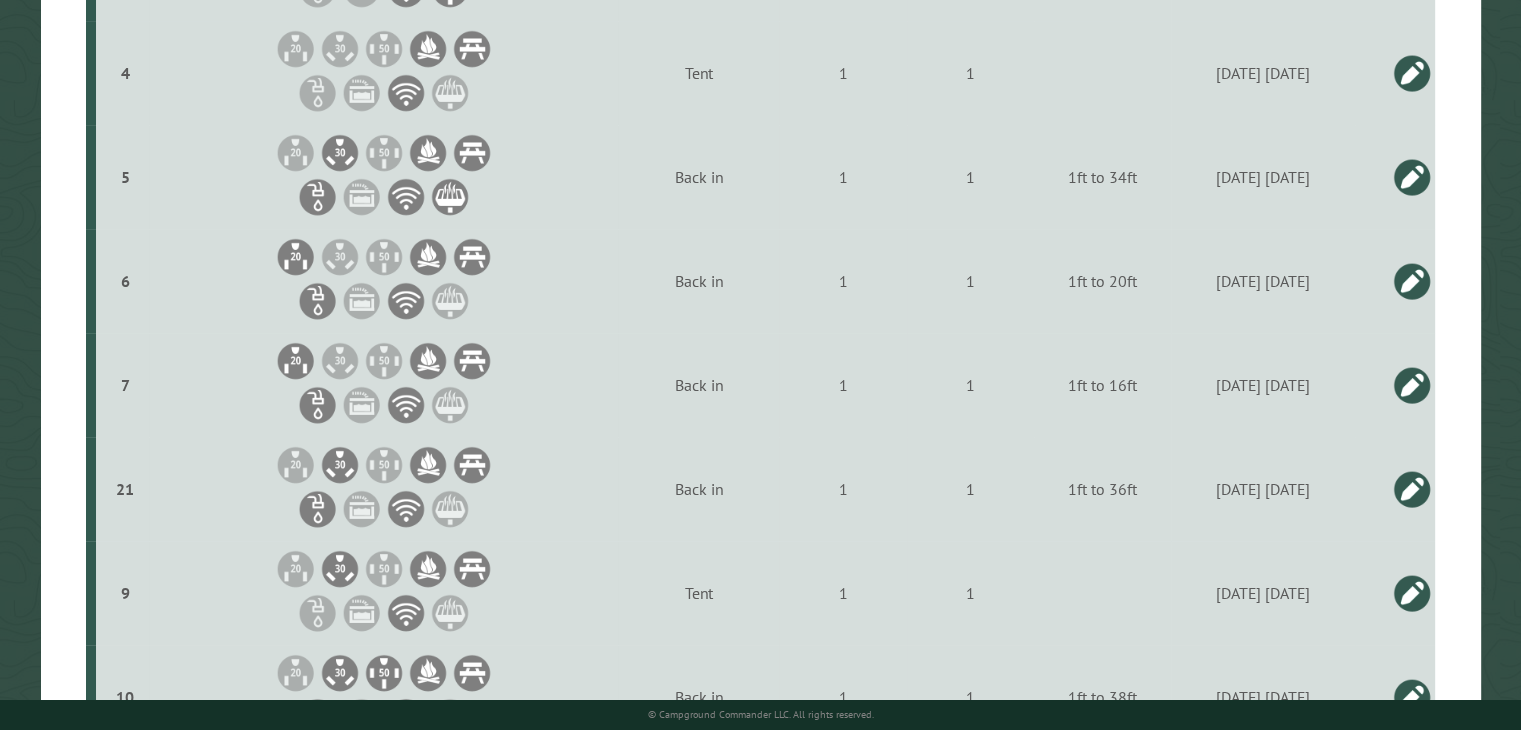 click at bounding box center (1412, 489) 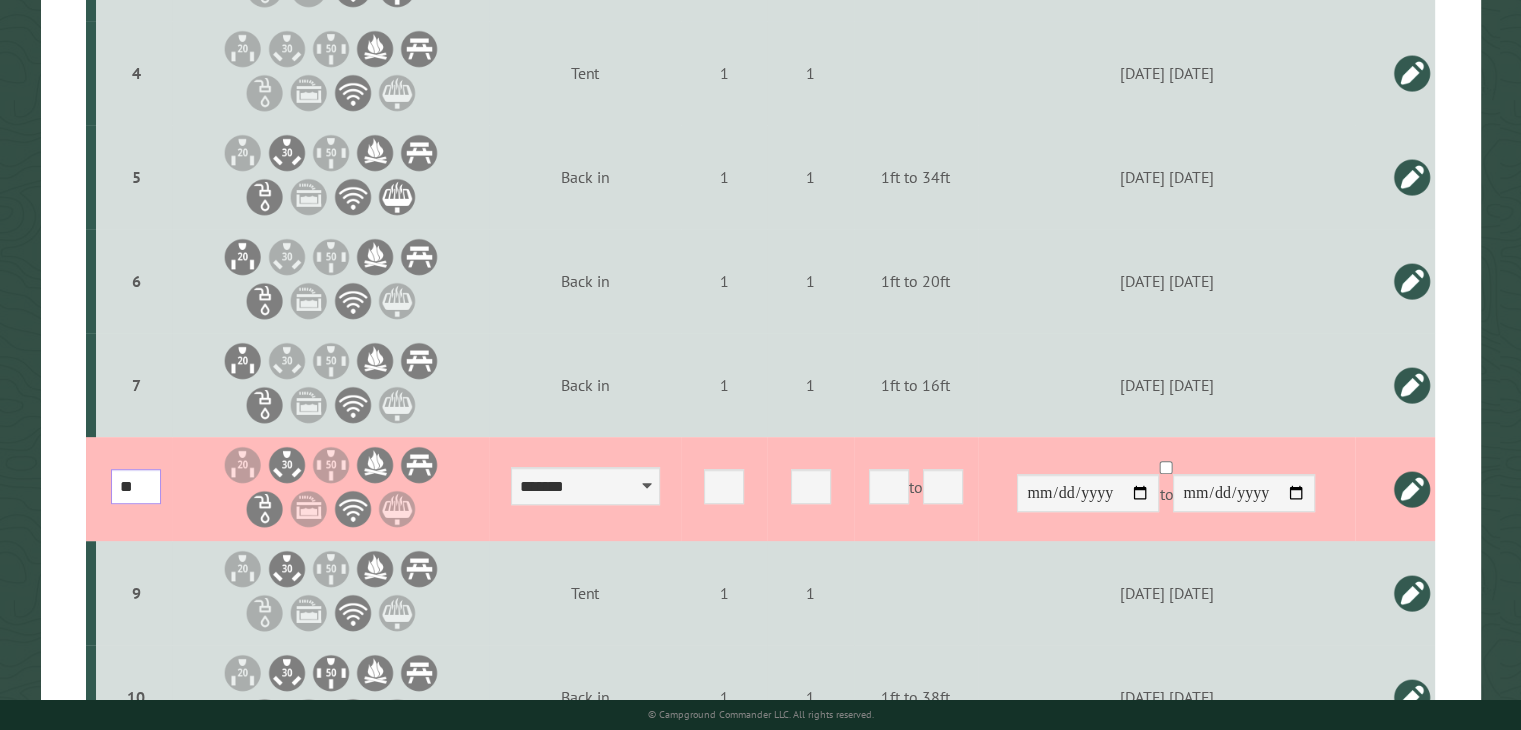click on "**" at bounding box center (136, 486) 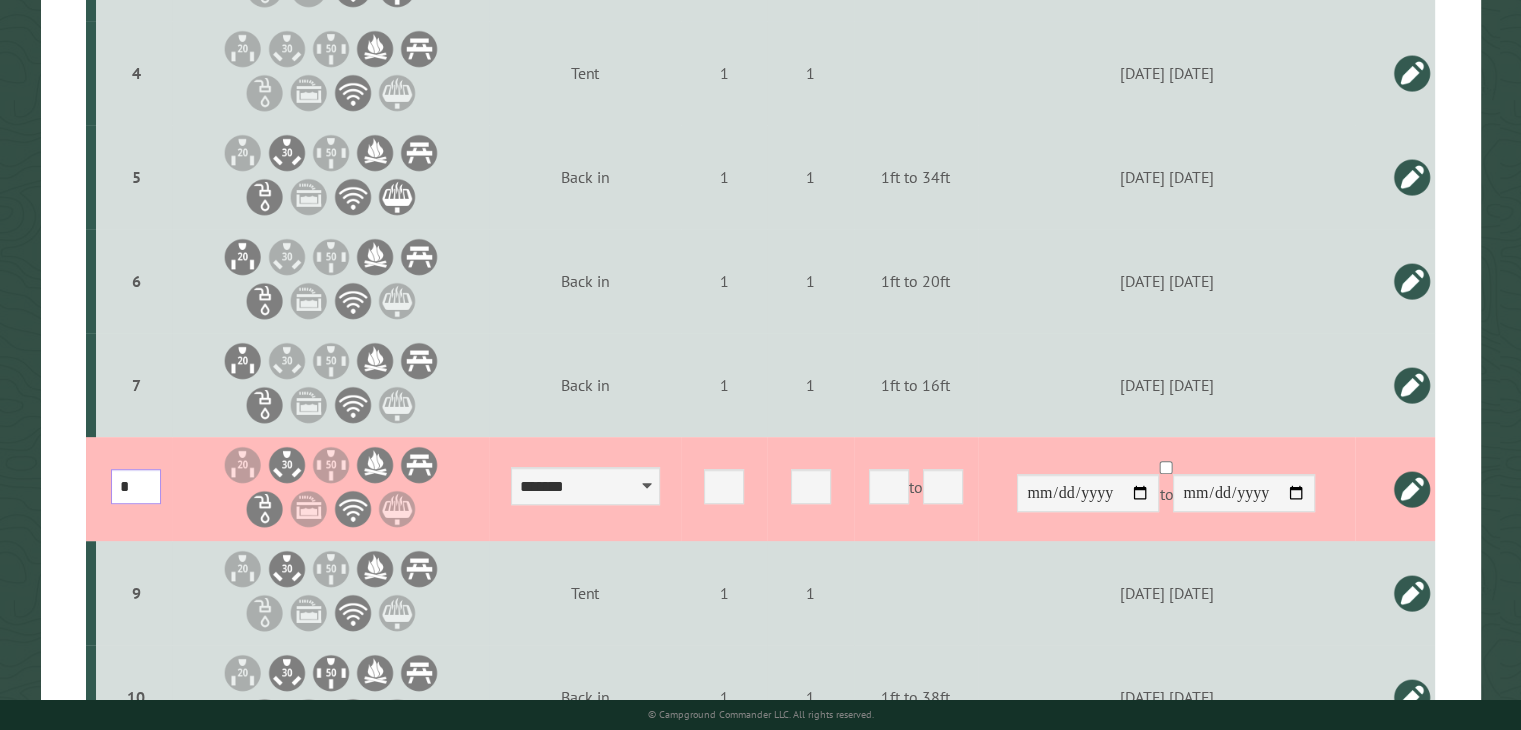 type on "*" 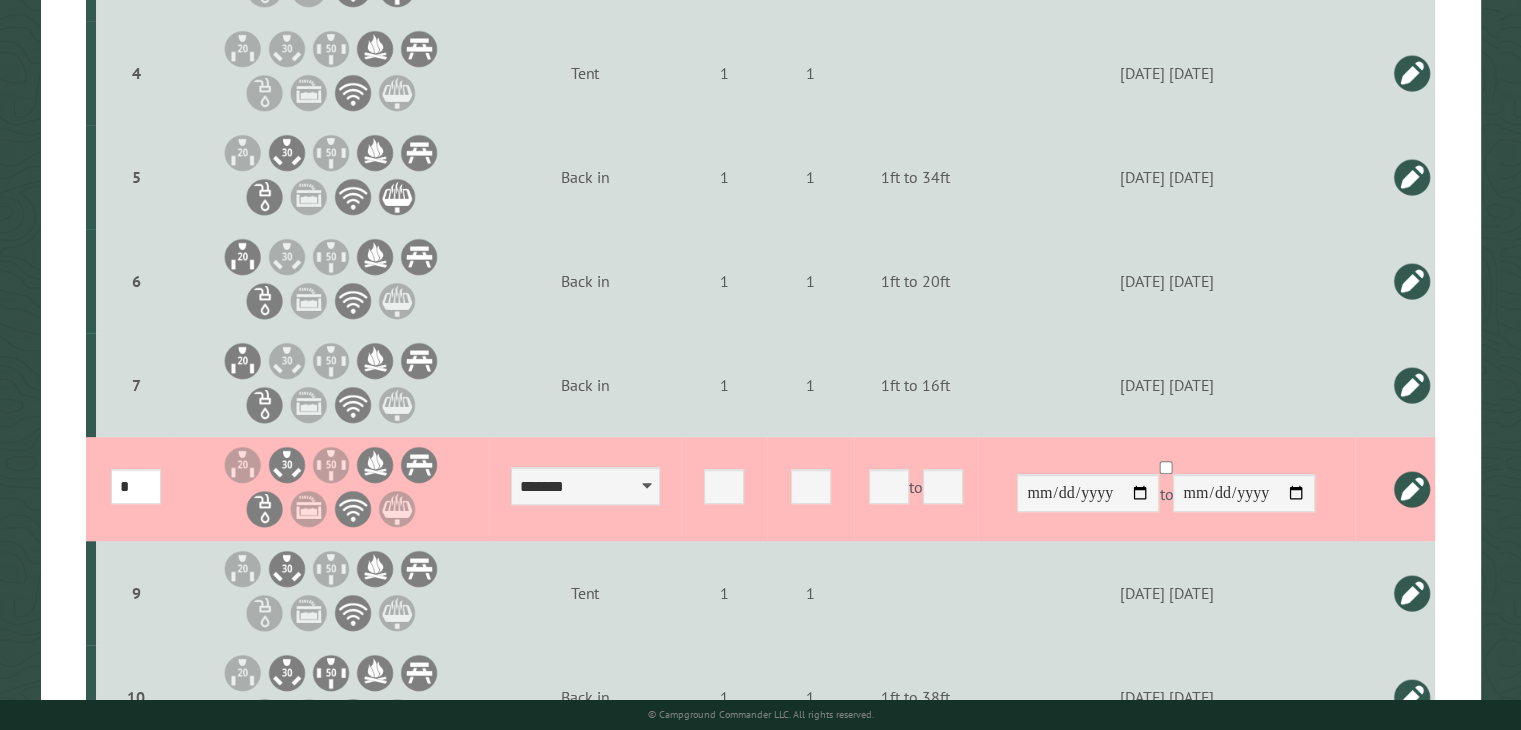 click at bounding box center (1412, 489) 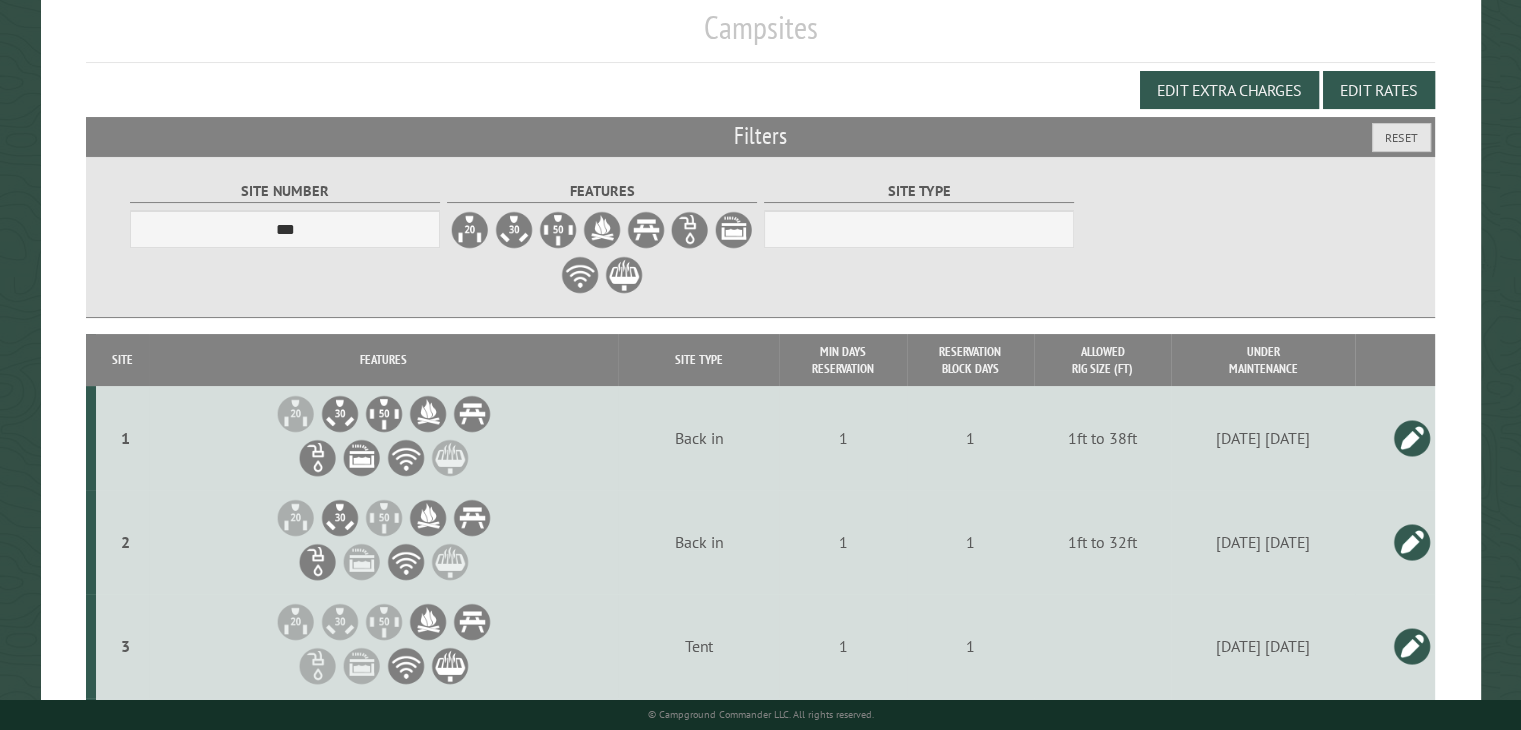scroll, scrollTop: 100, scrollLeft: 0, axis: vertical 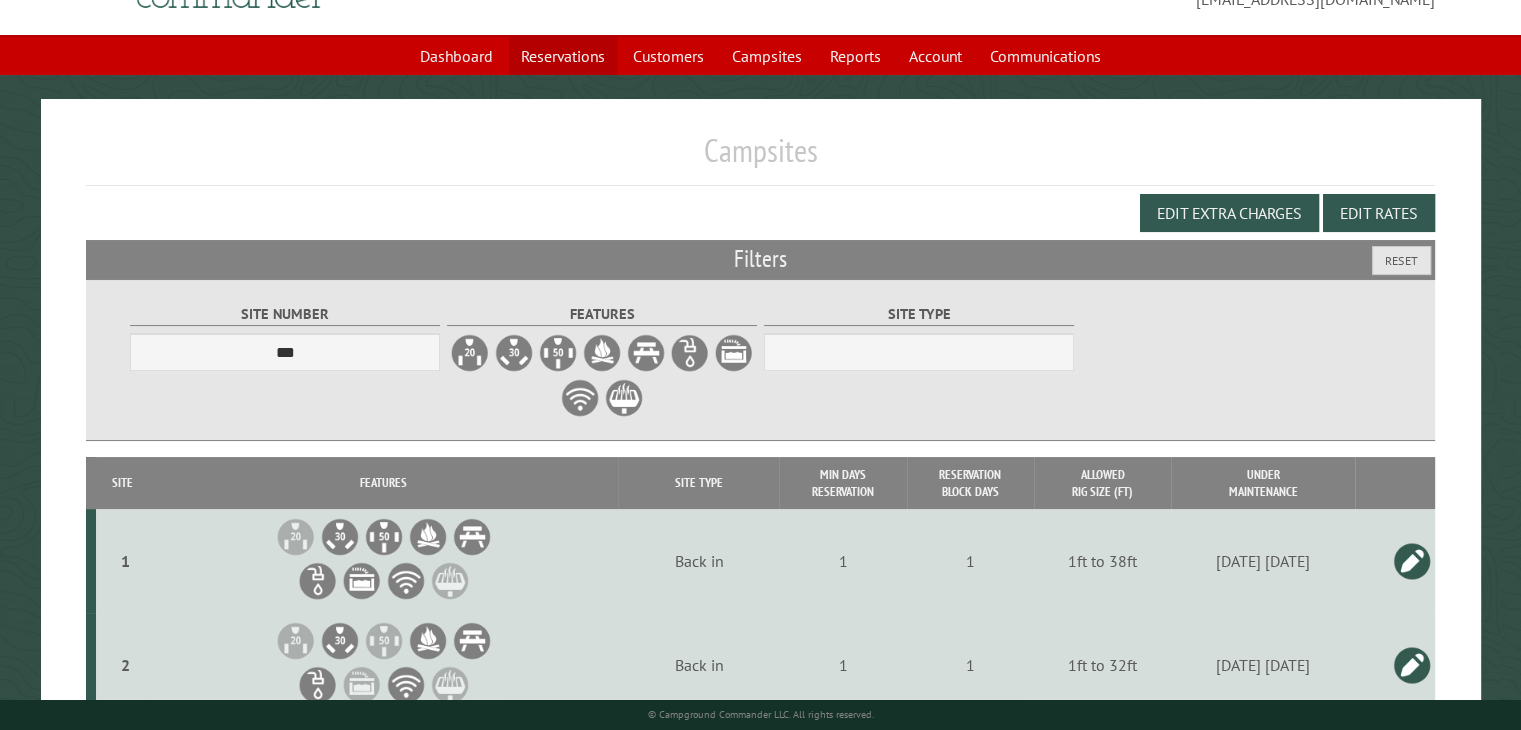 click on "Reservations" at bounding box center [563, 56] 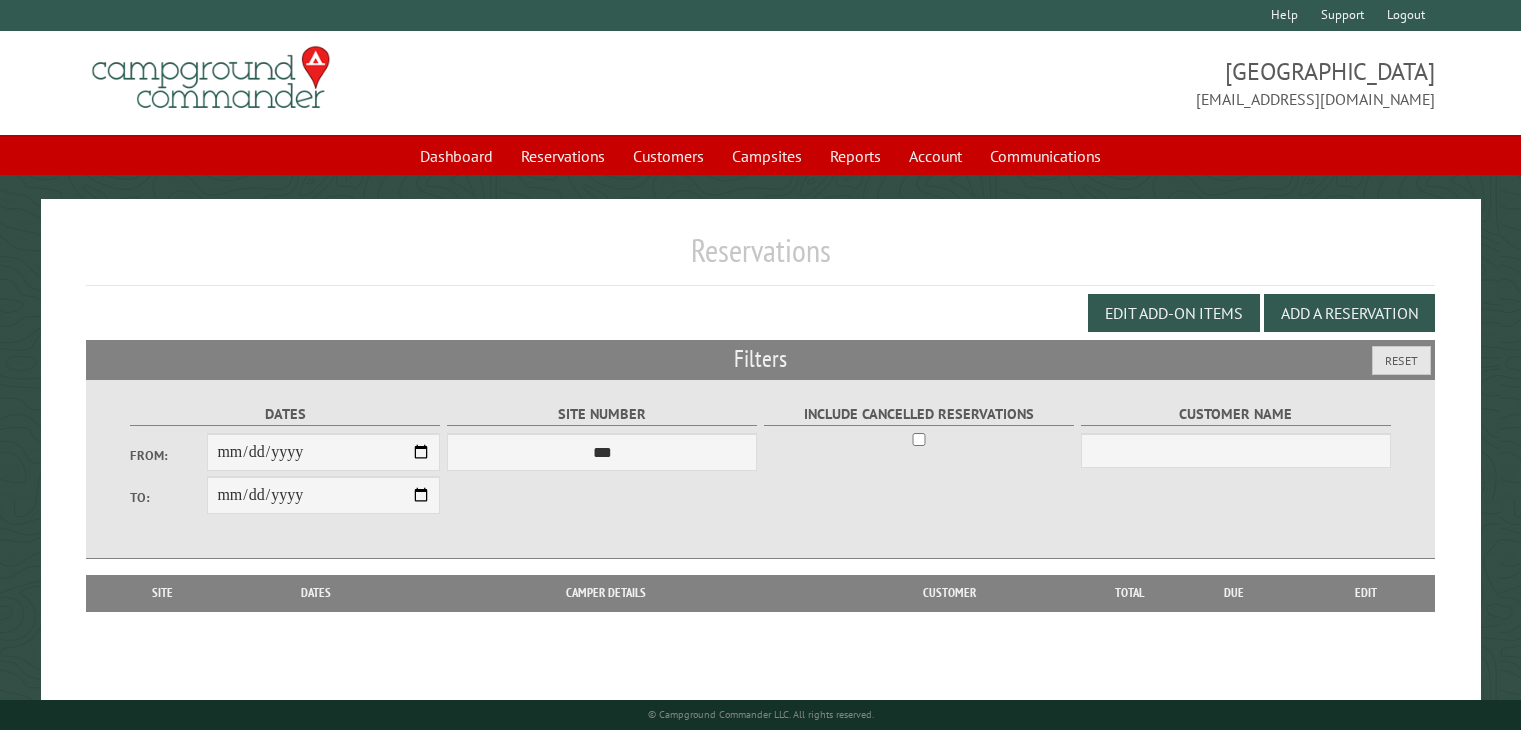scroll, scrollTop: 0, scrollLeft: 0, axis: both 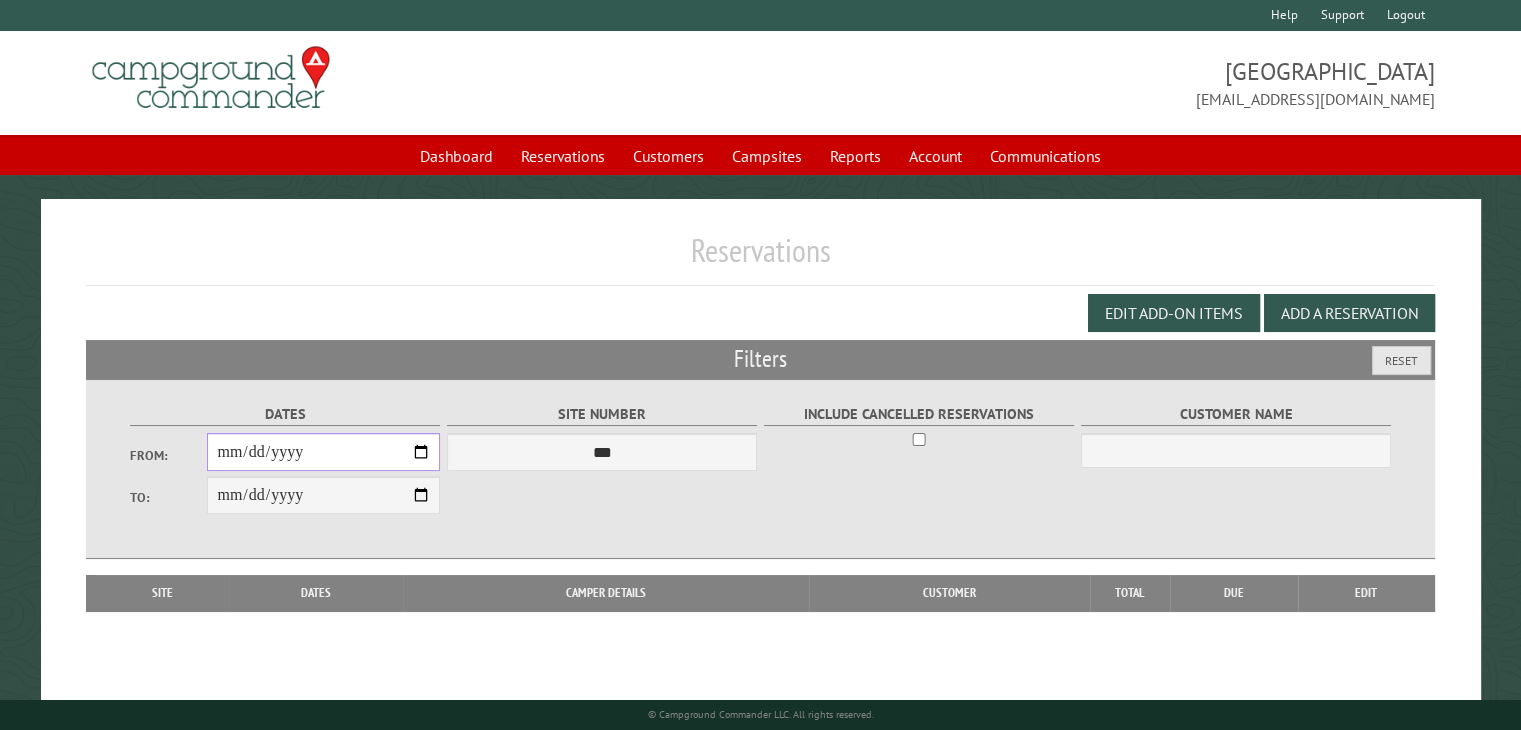 click on "From:" at bounding box center [323, 452] 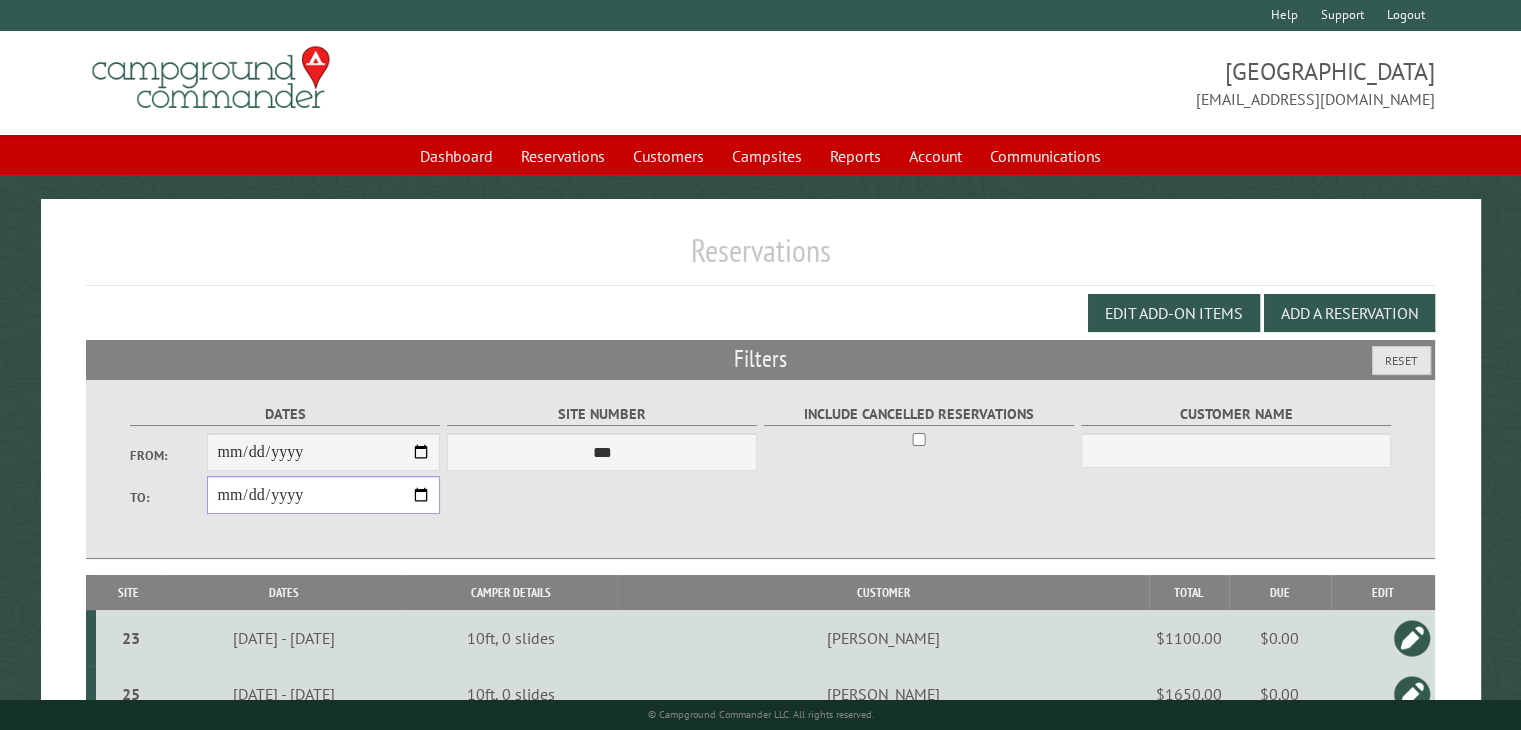click on "**********" at bounding box center (323, 495) 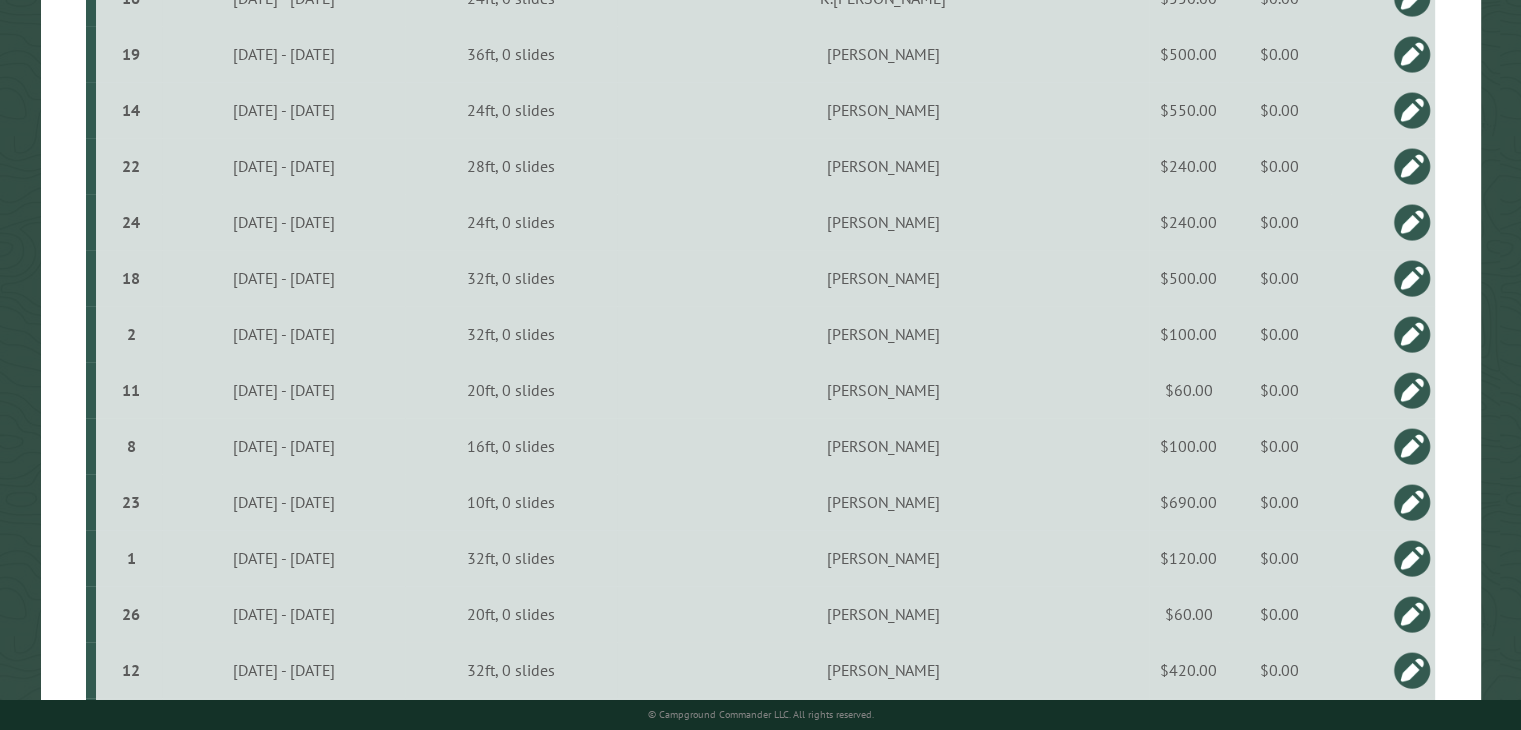 scroll, scrollTop: 900, scrollLeft: 0, axis: vertical 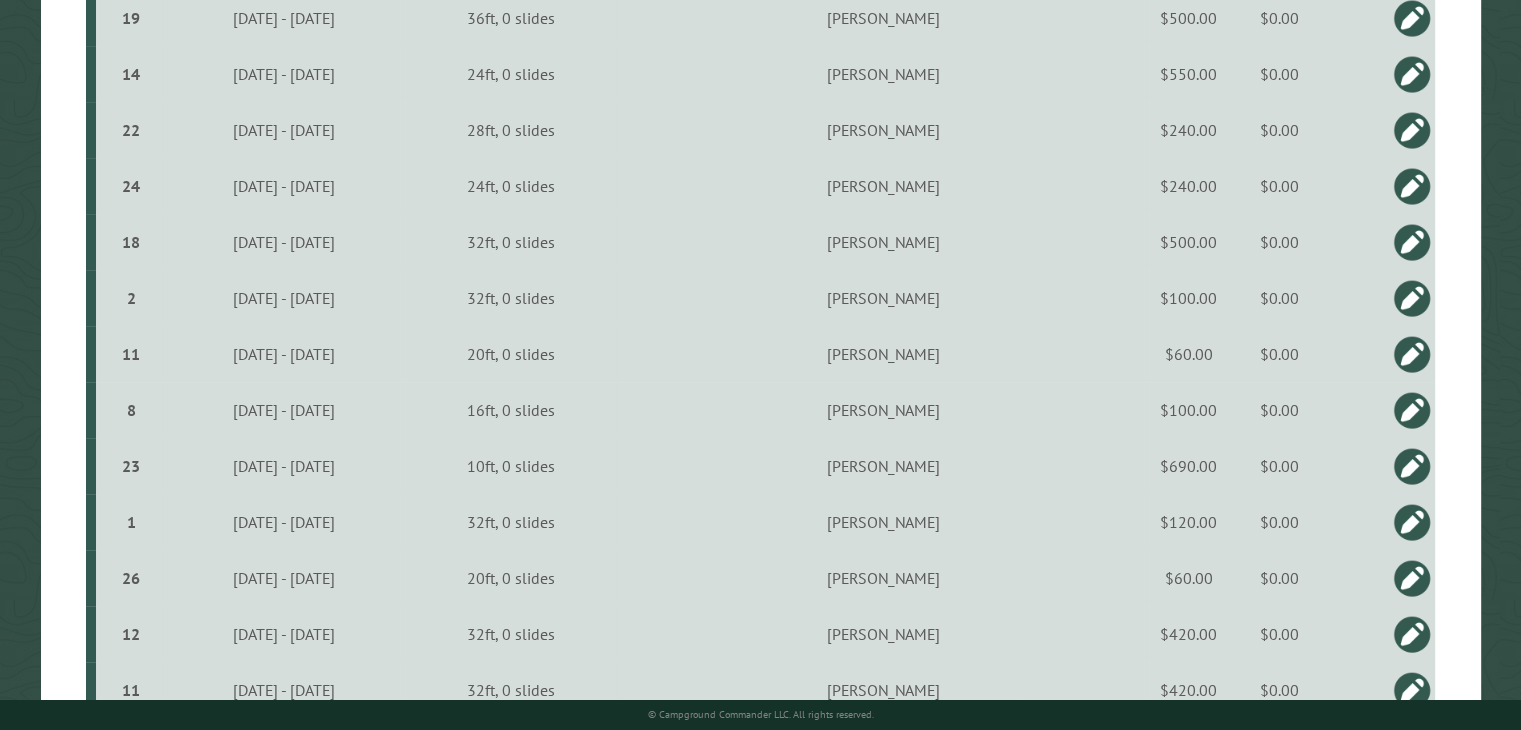 click at bounding box center [1412, 410] 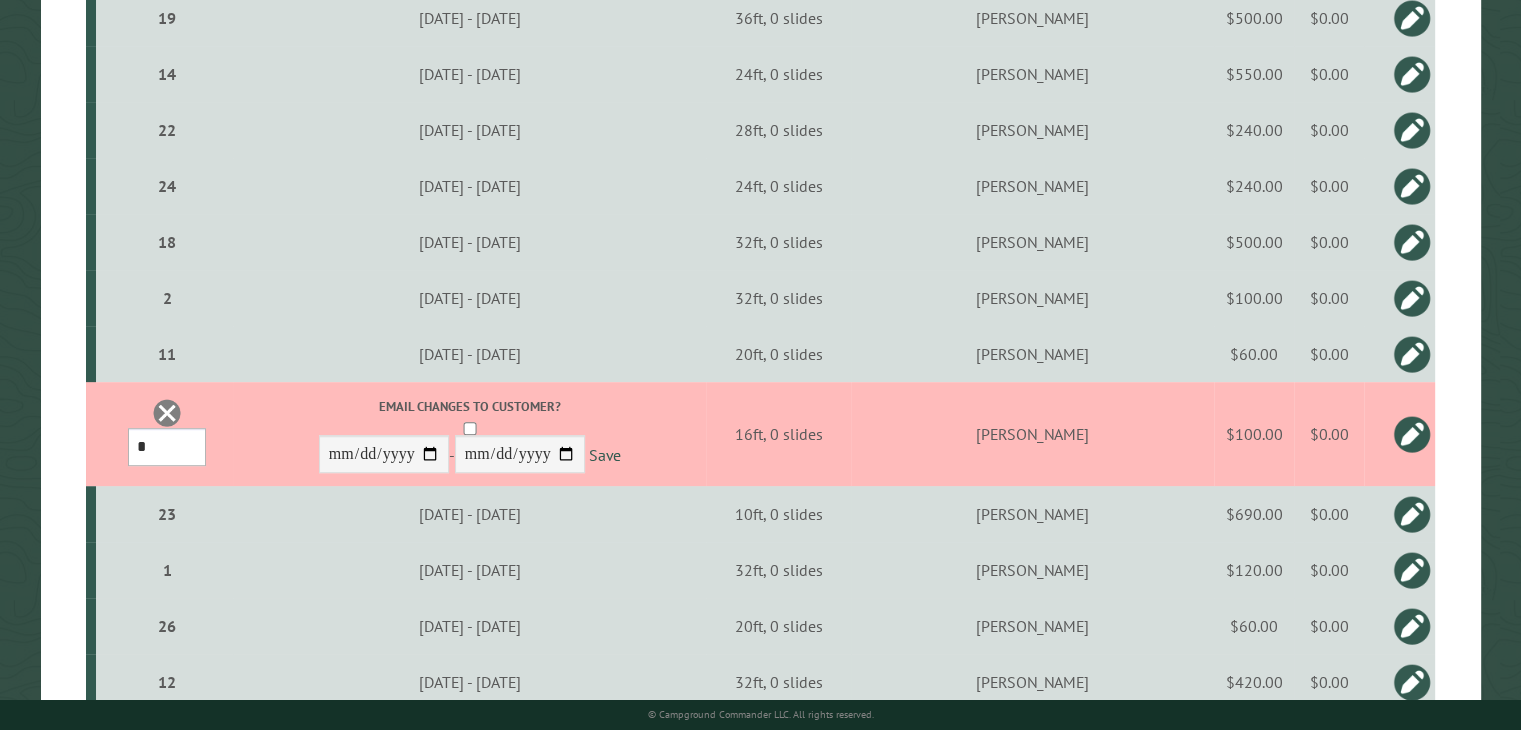 click on "*** * * * * * * * * * ** ** ** ** ** ** ** ** ** ** ** ** ** ** ** ** **" at bounding box center (167, 447) 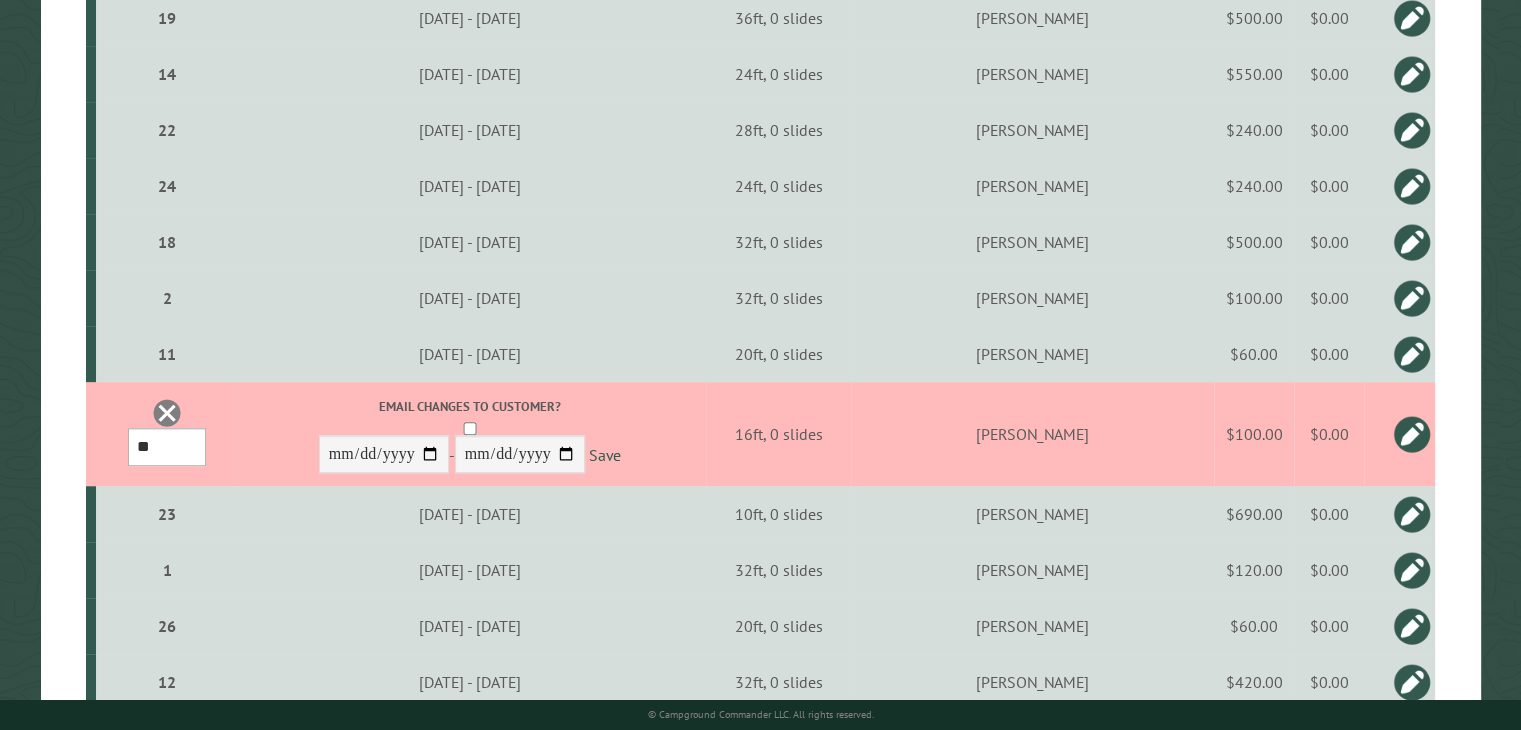 click on "*** * * * * * * * * * ** ** ** ** ** ** ** ** ** ** ** ** ** ** ** ** **" at bounding box center (167, 447) 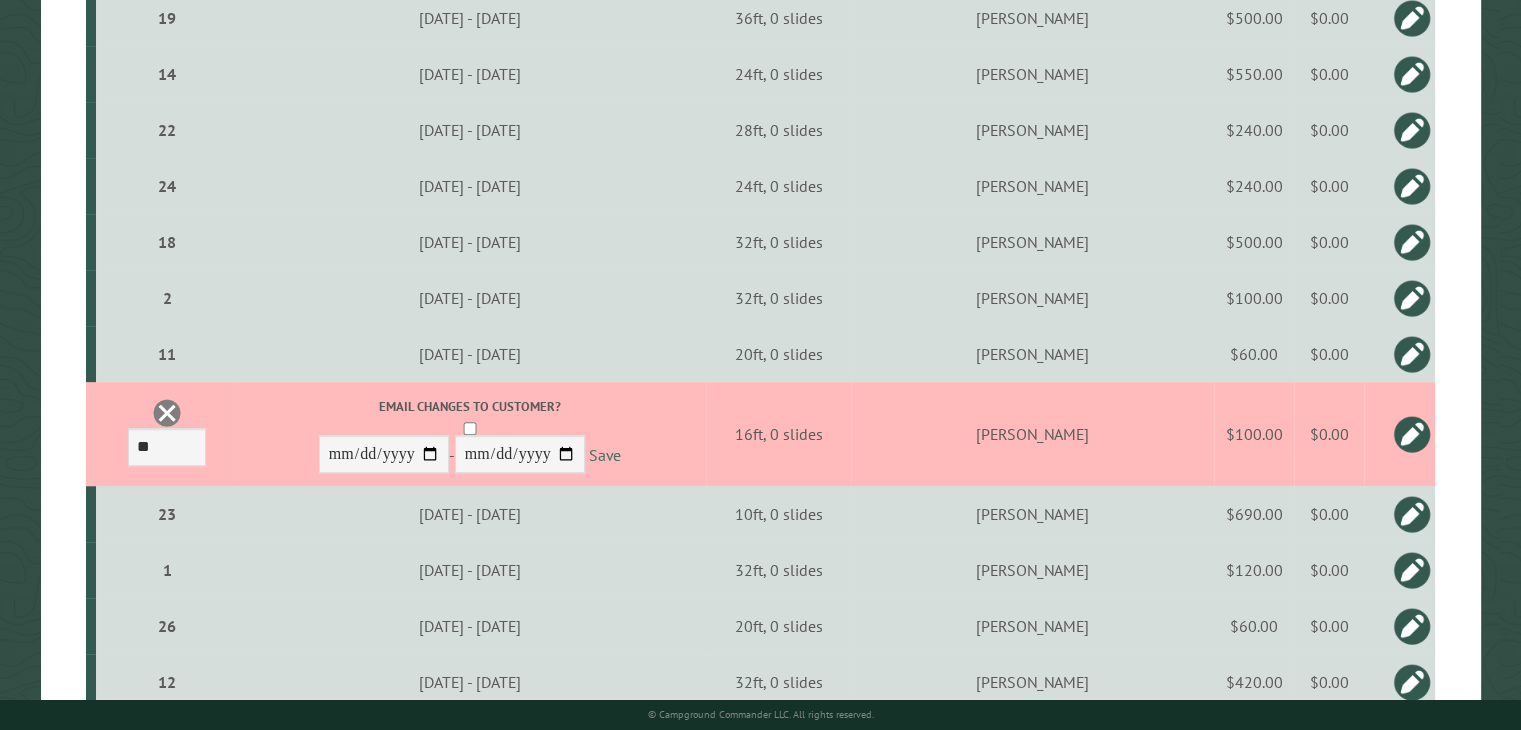 click on "Save" at bounding box center [605, 455] 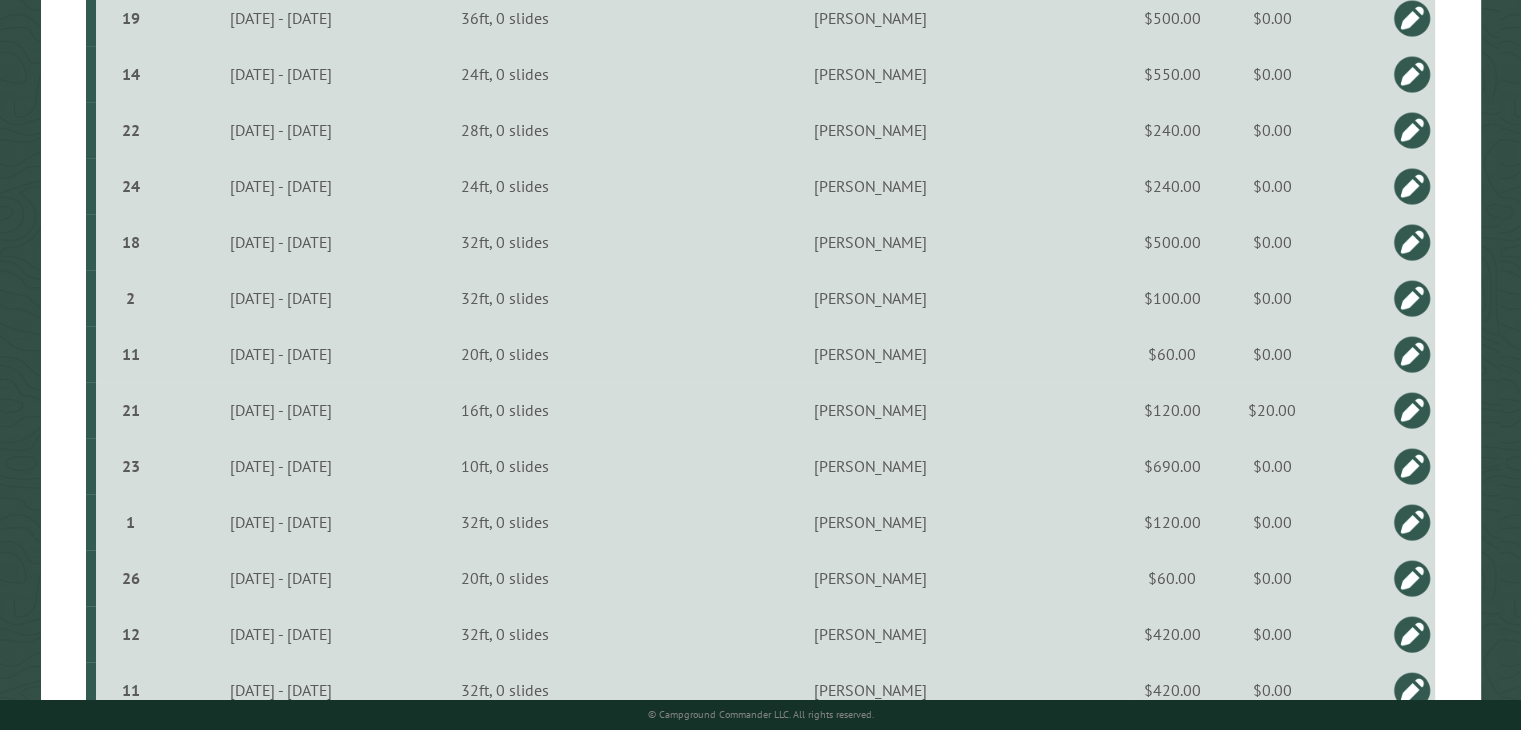click at bounding box center (1412, 410) 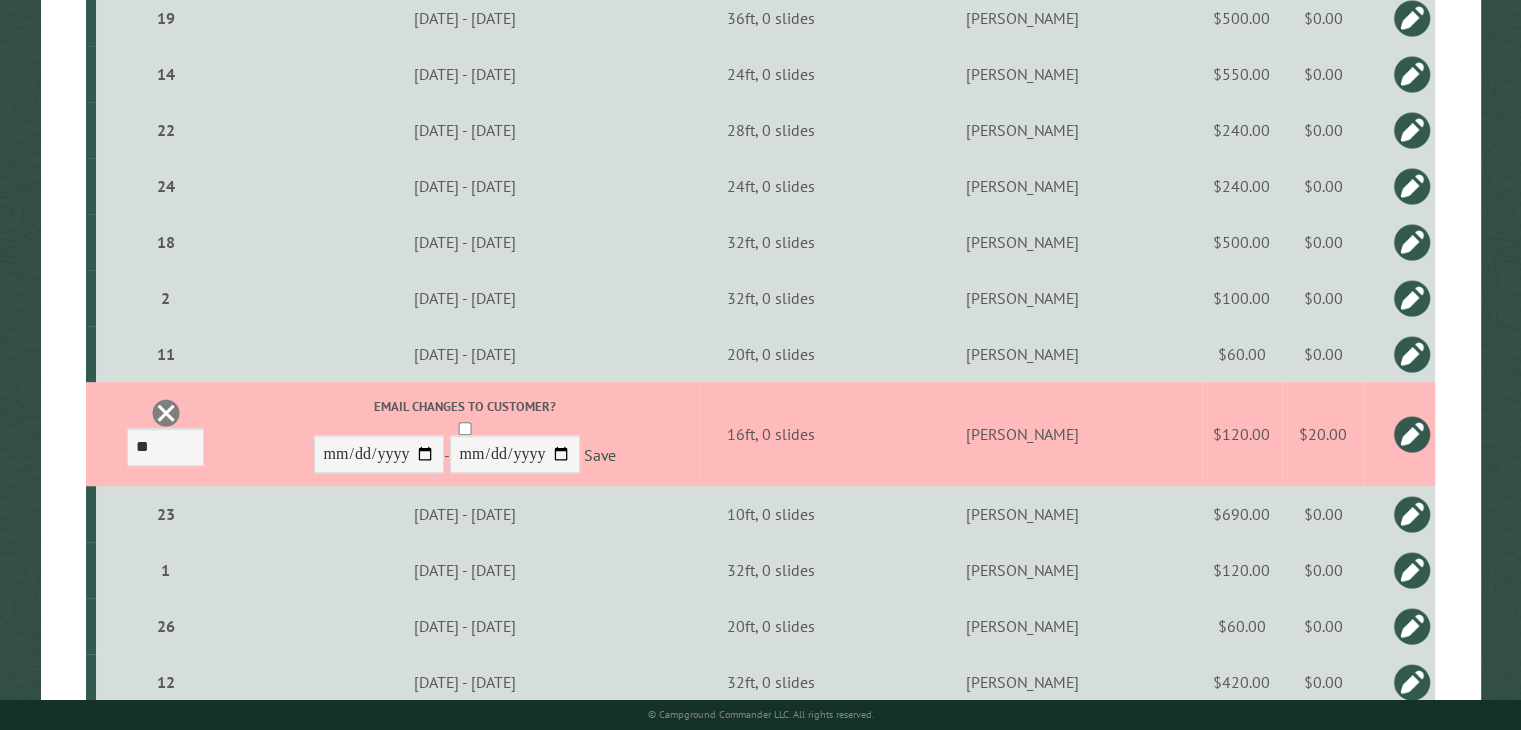 click on "$20.00" at bounding box center (1323, 434) 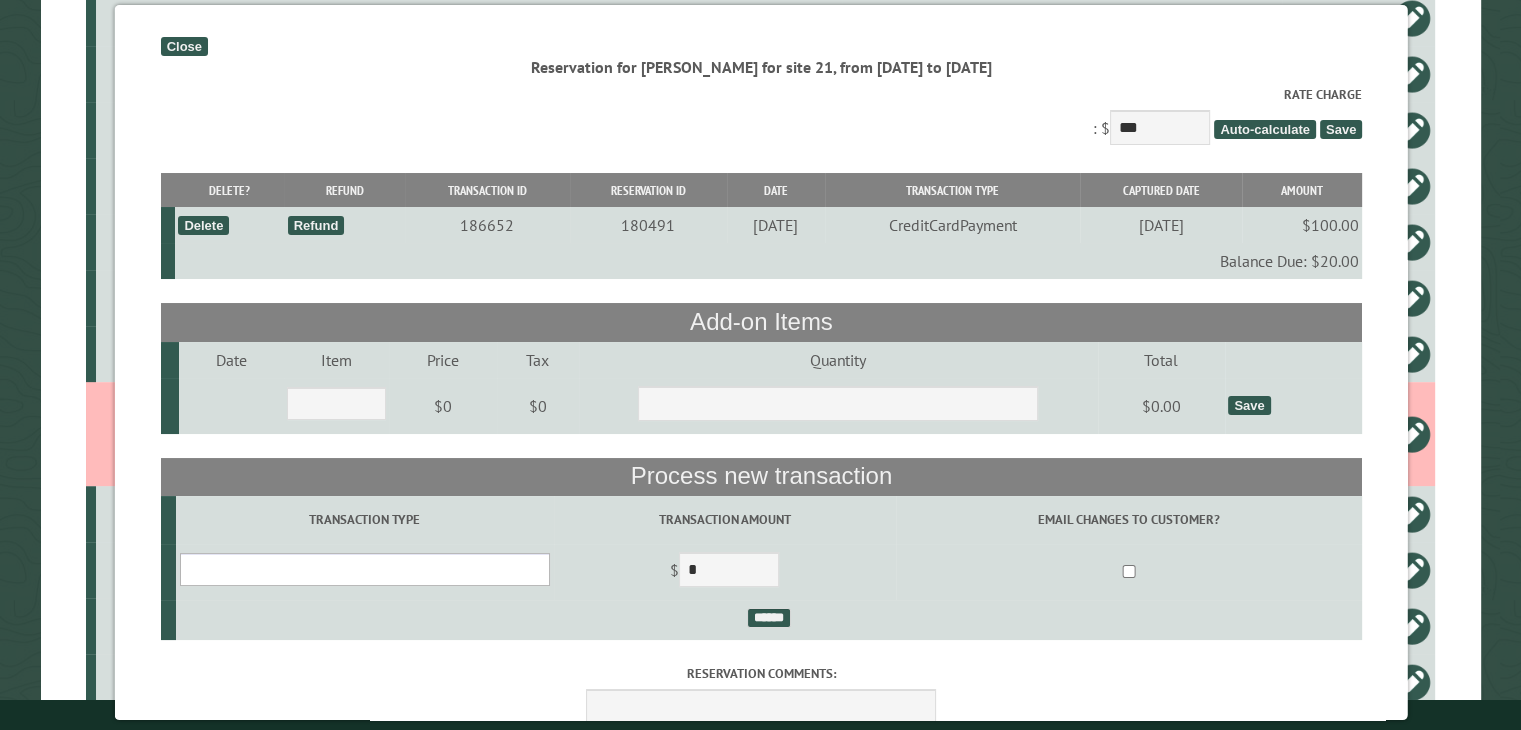 click on "**********" at bounding box center (364, 569) 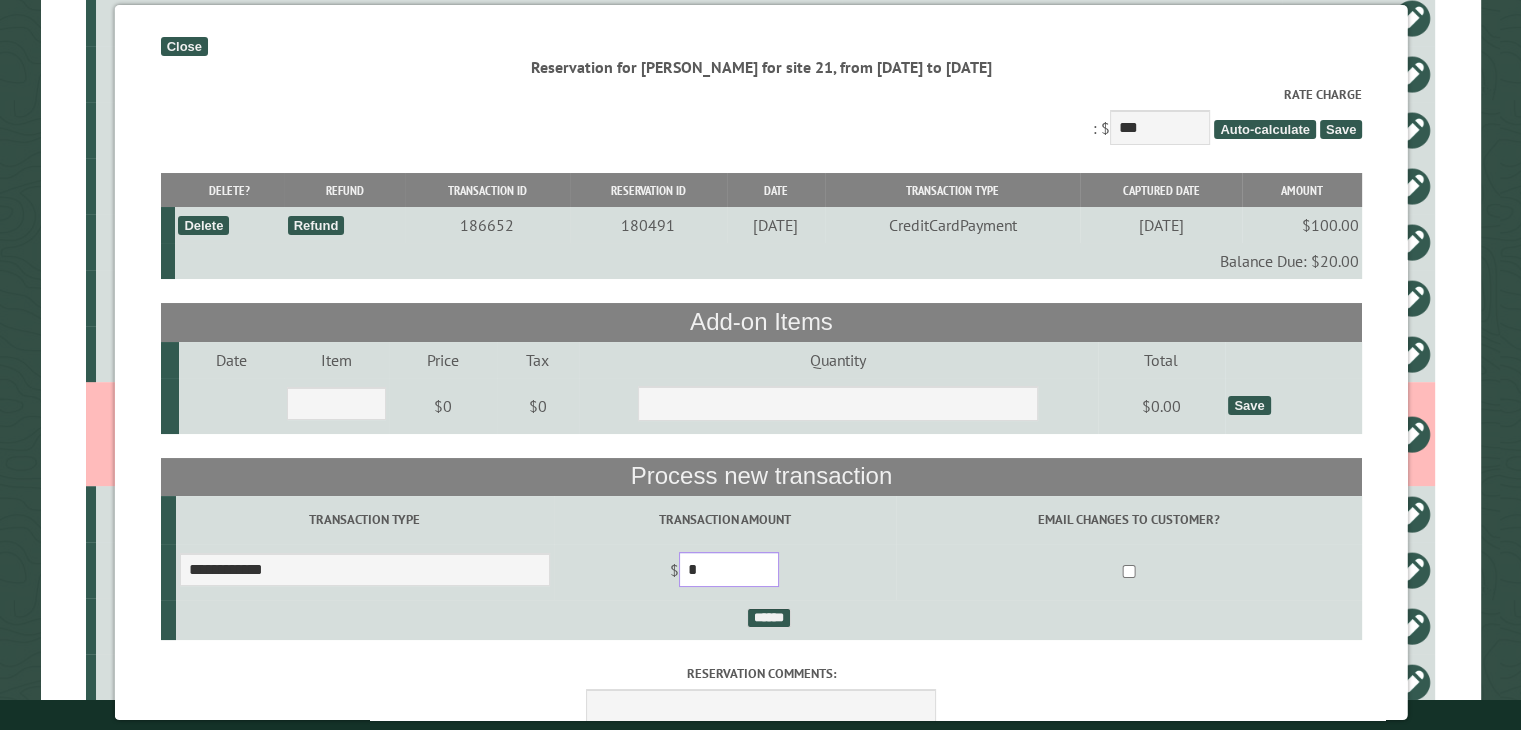 click on "*" at bounding box center [728, 569] 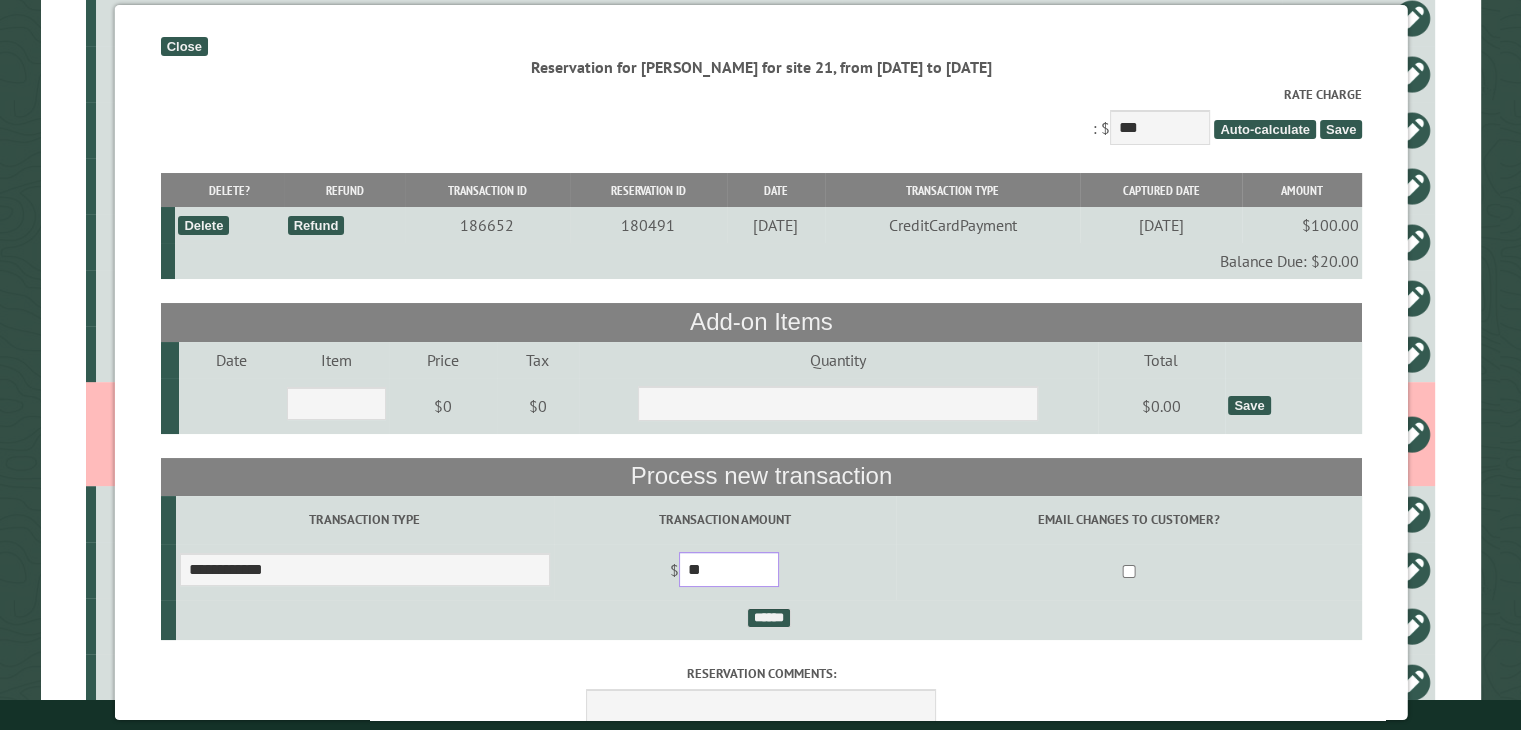 type on "**" 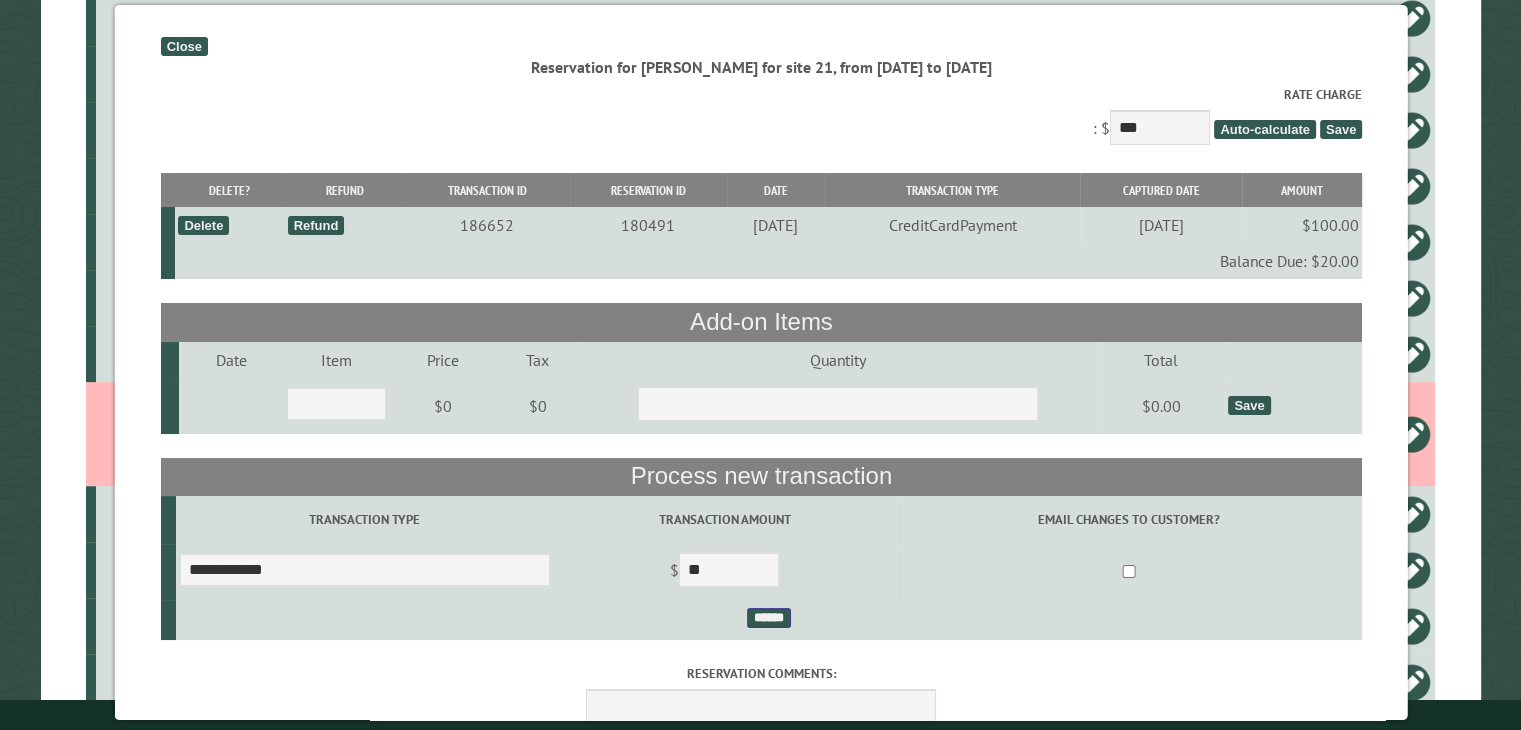 click on "******" at bounding box center [768, 618] 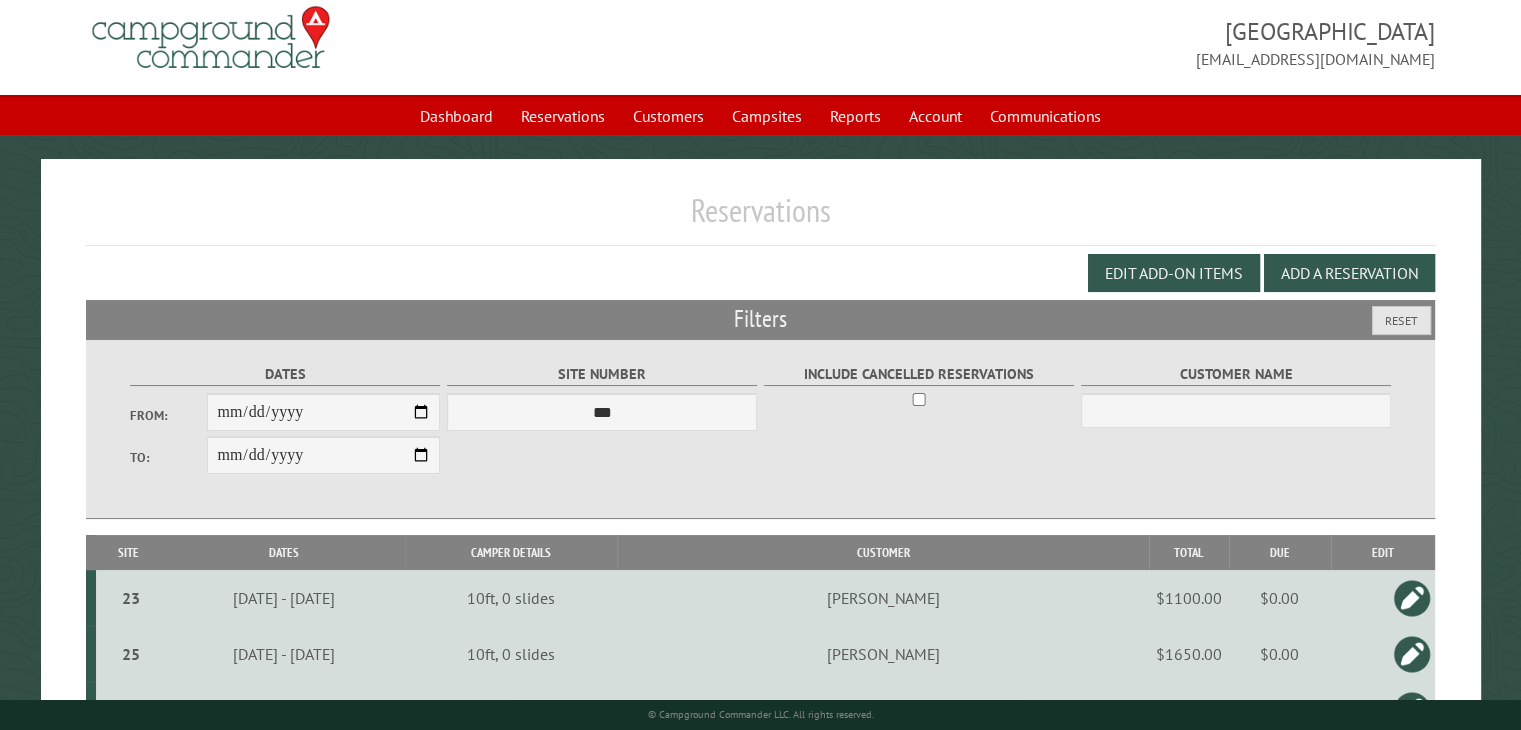 scroll, scrollTop: 0, scrollLeft: 0, axis: both 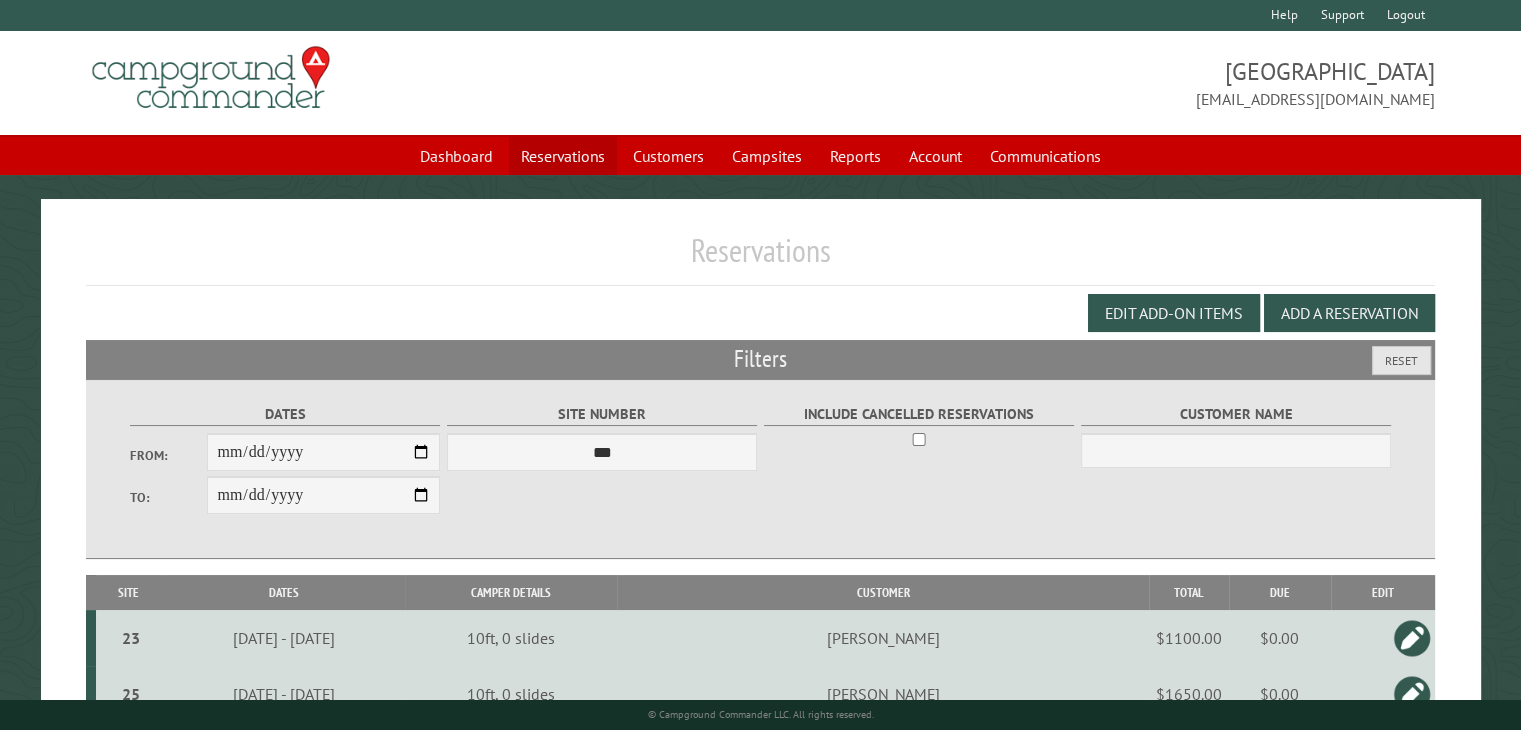 click on "Reservations" at bounding box center [563, 156] 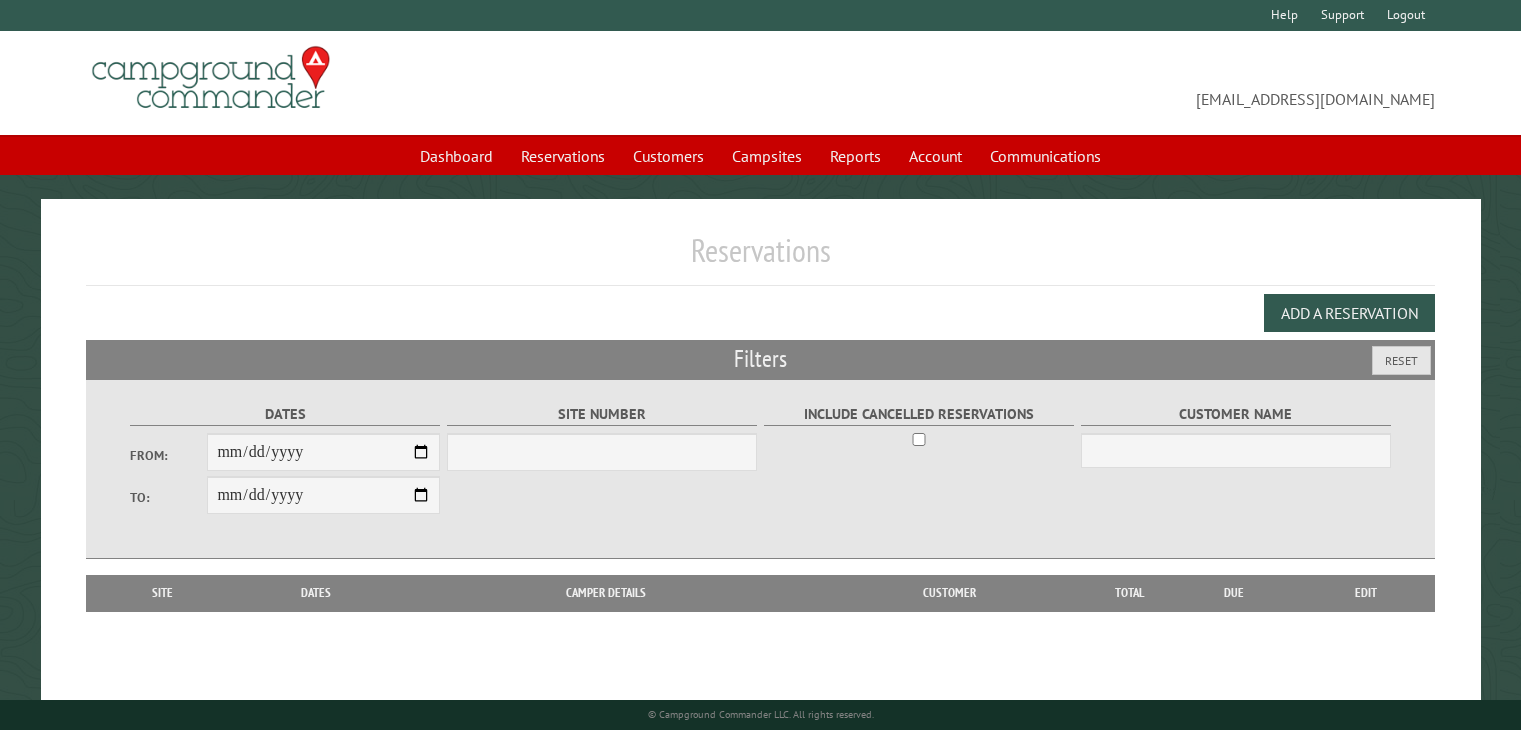 scroll, scrollTop: 0, scrollLeft: 0, axis: both 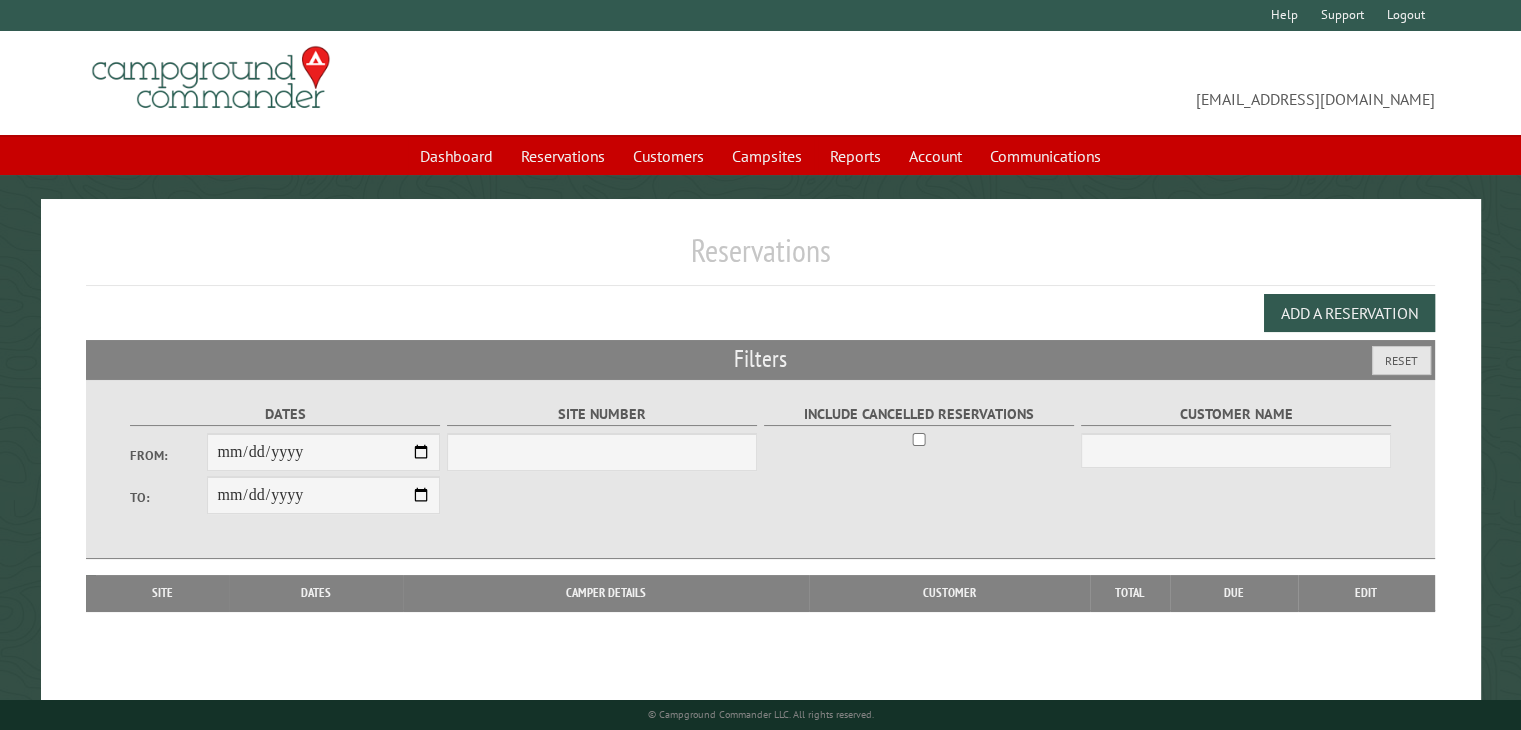 select on "***" 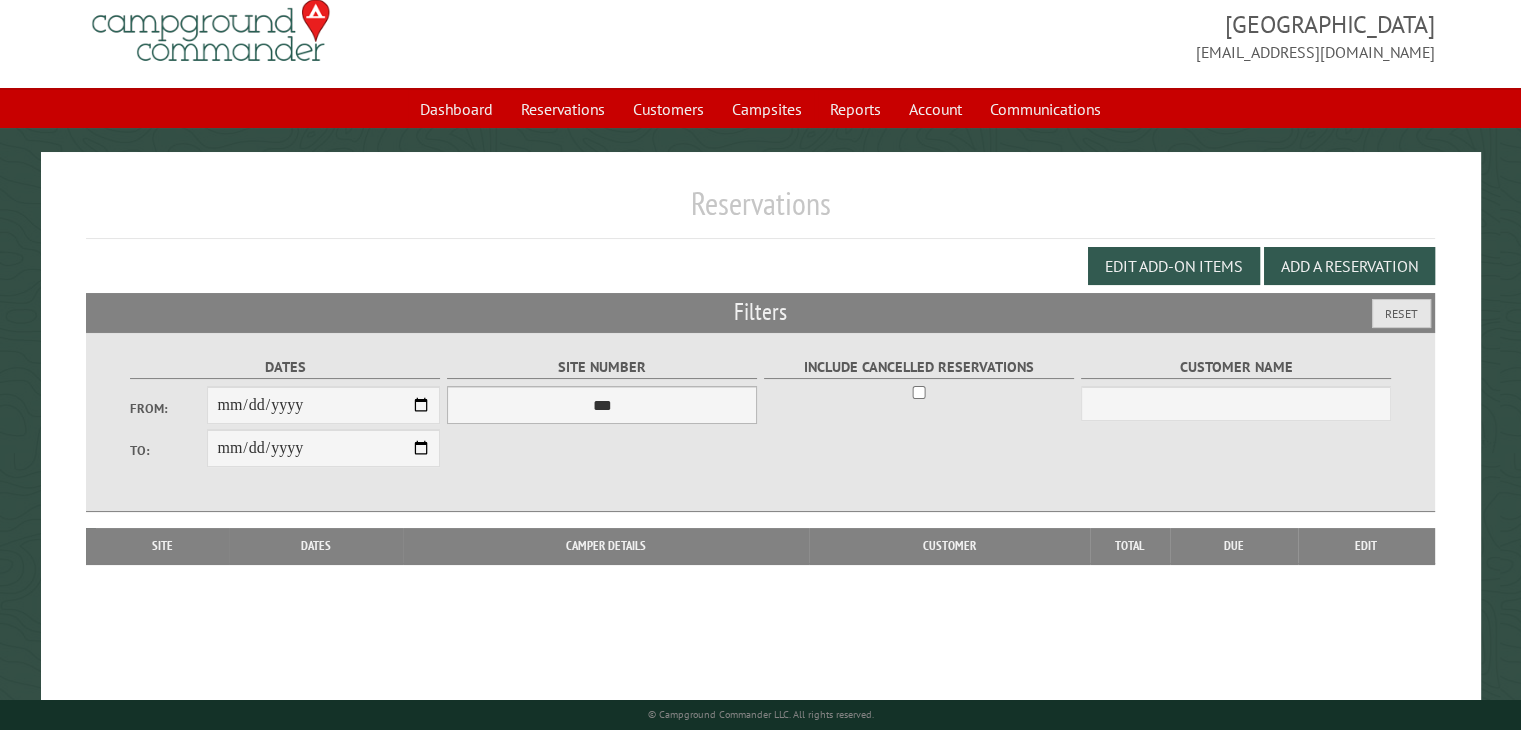 scroll, scrollTop: 0, scrollLeft: 0, axis: both 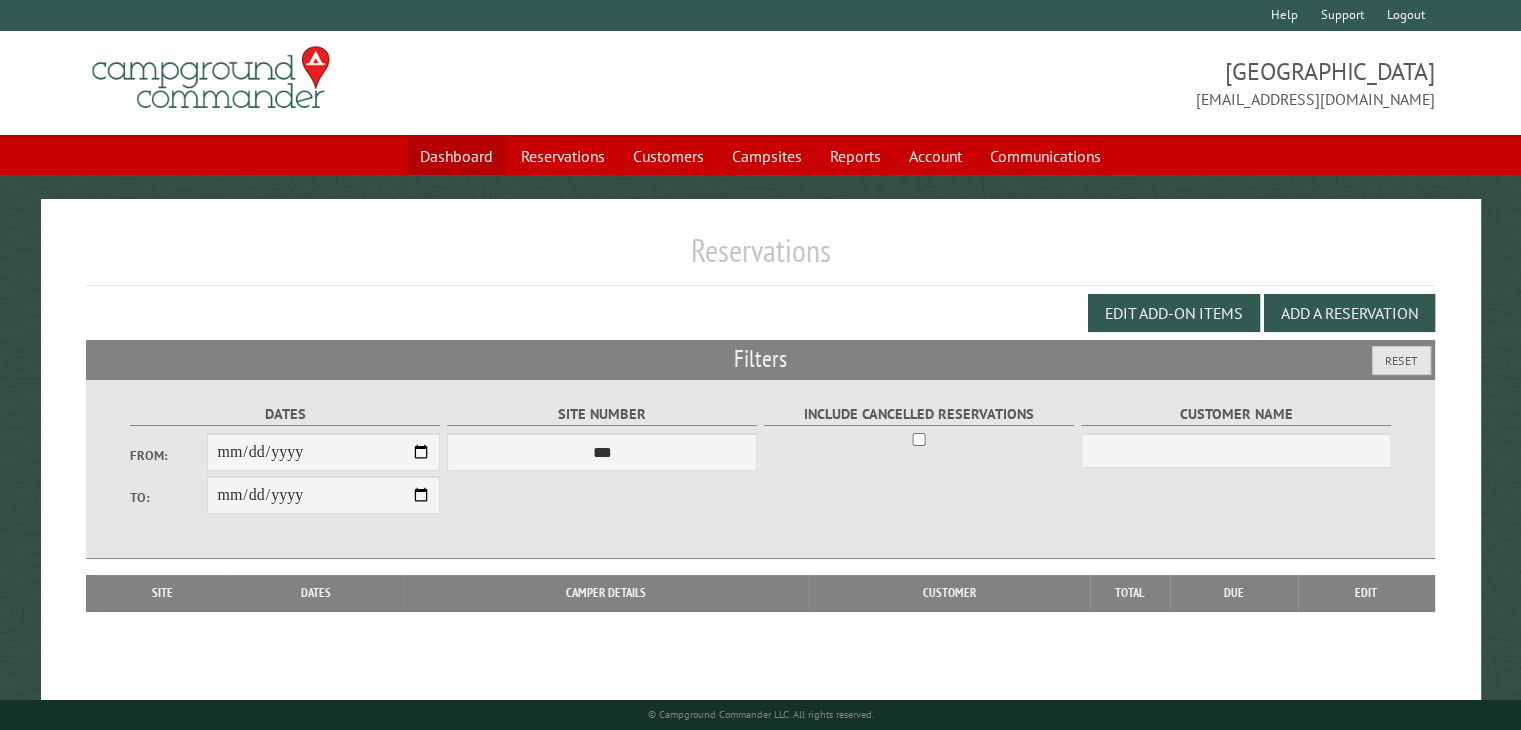 click on "Dashboard" at bounding box center (456, 156) 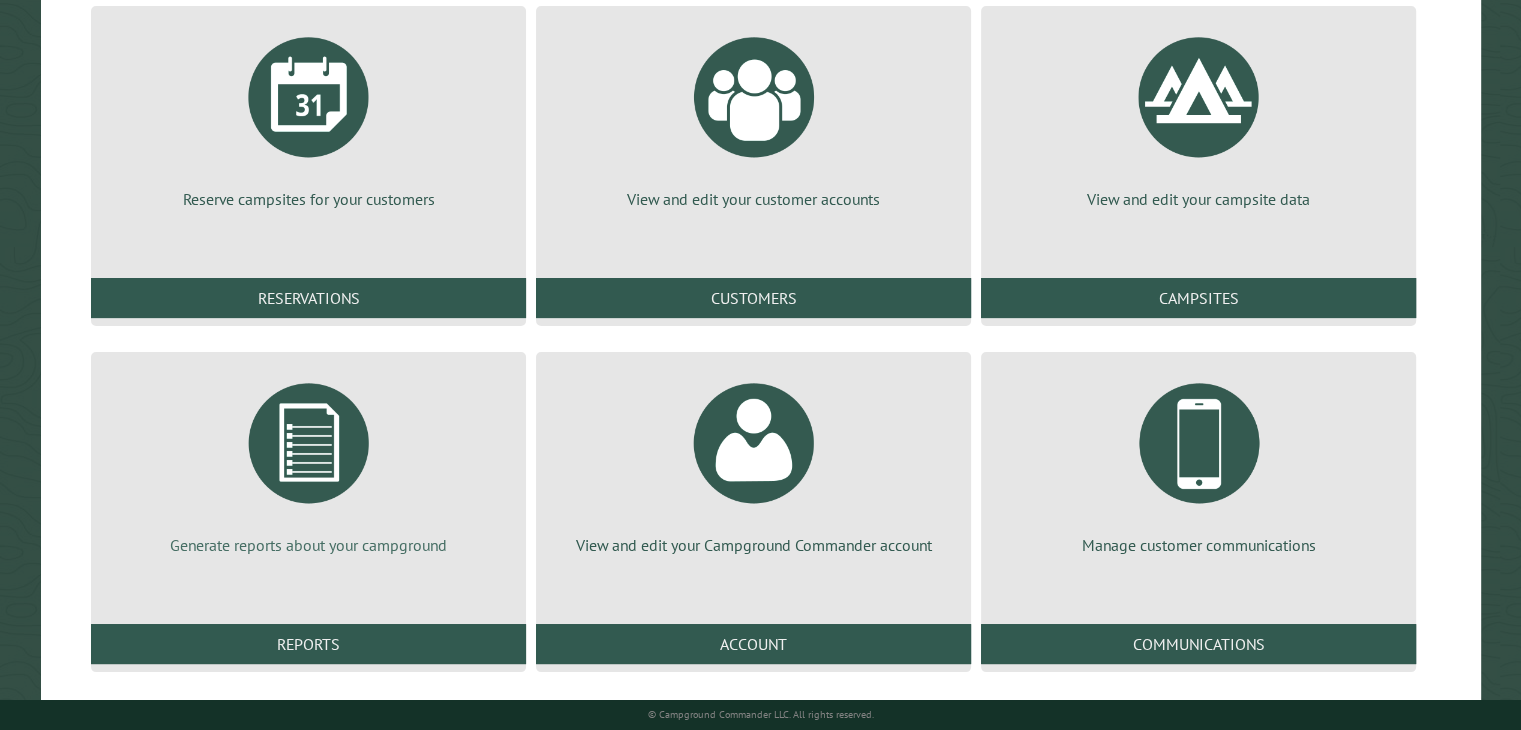 scroll, scrollTop: 272, scrollLeft: 0, axis: vertical 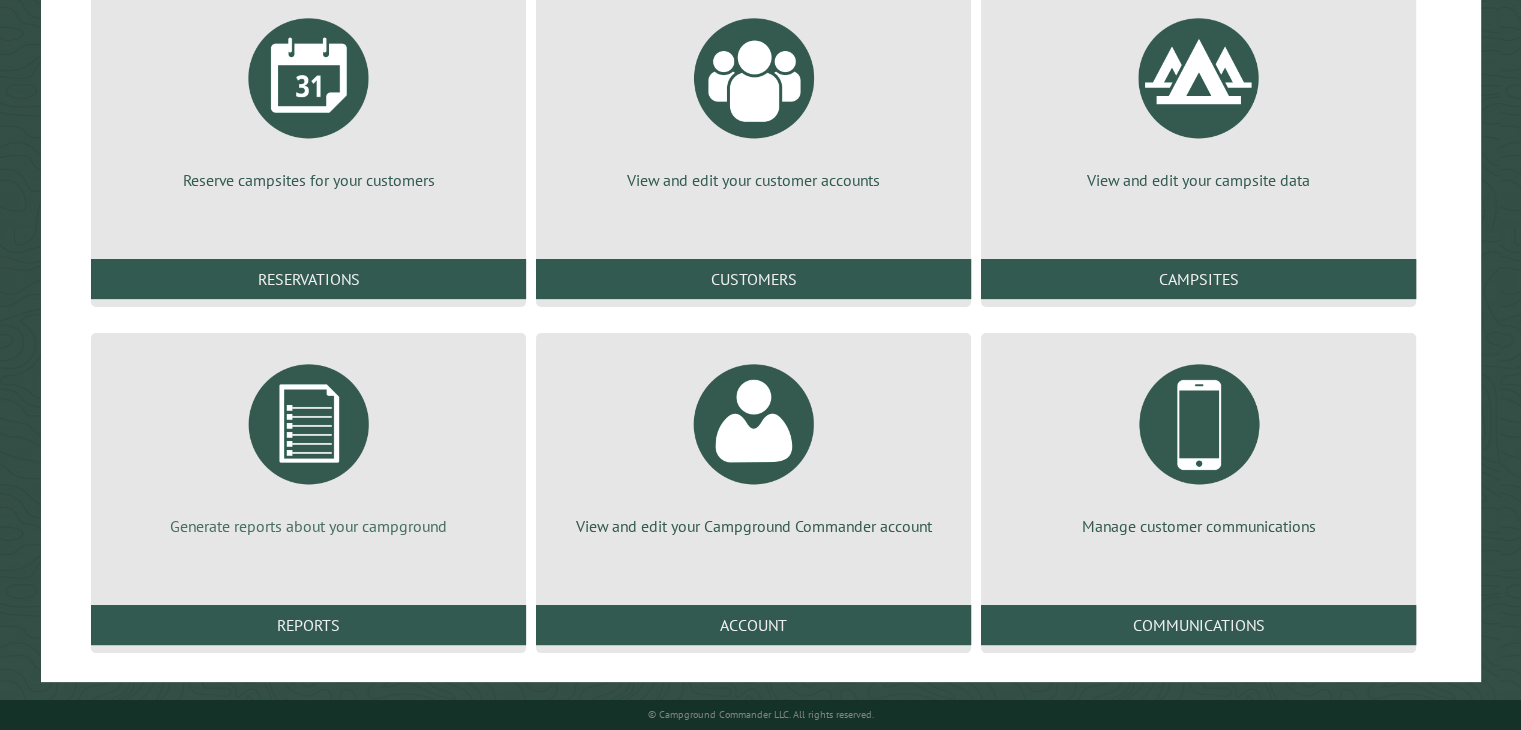 click at bounding box center [309, 424] 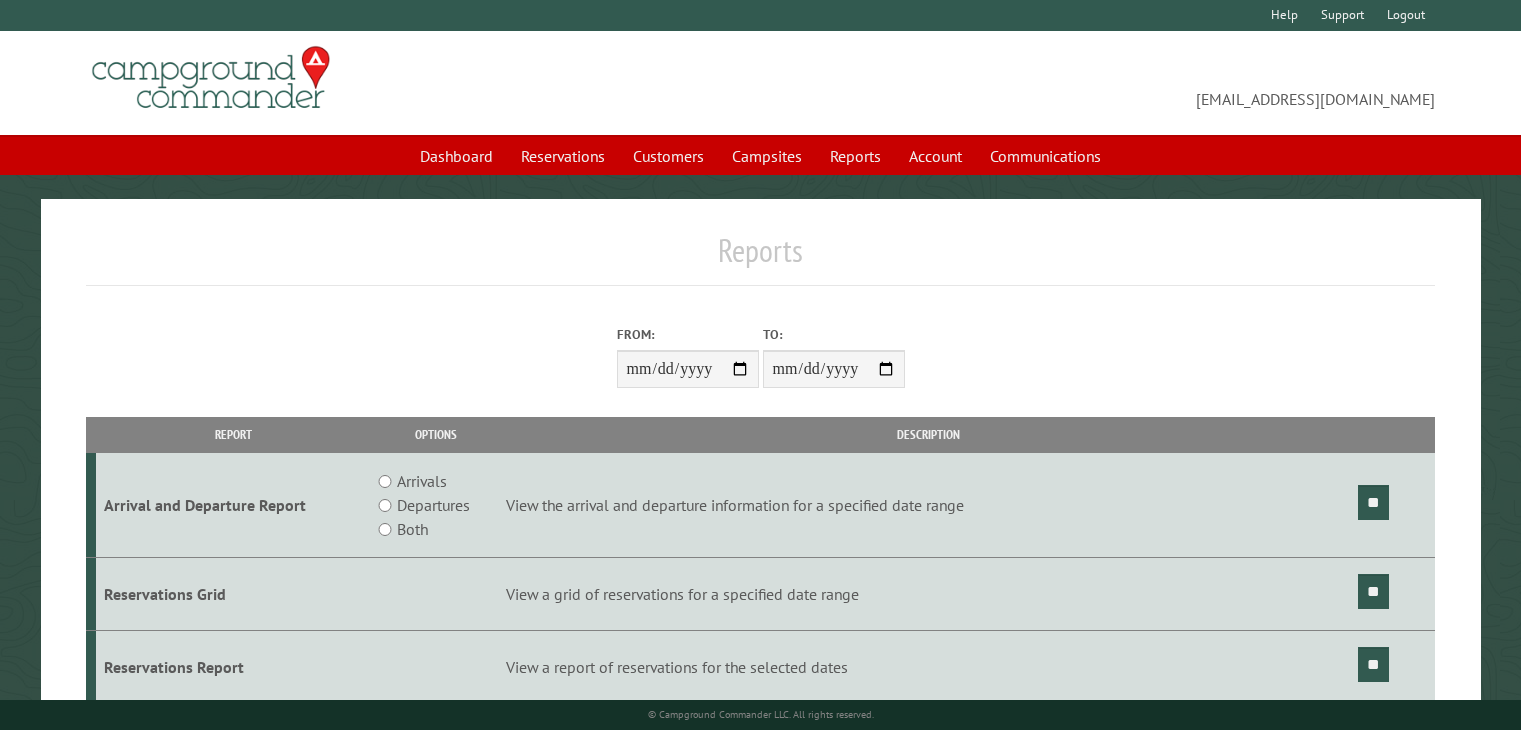 scroll, scrollTop: 0, scrollLeft: 0, axis: both 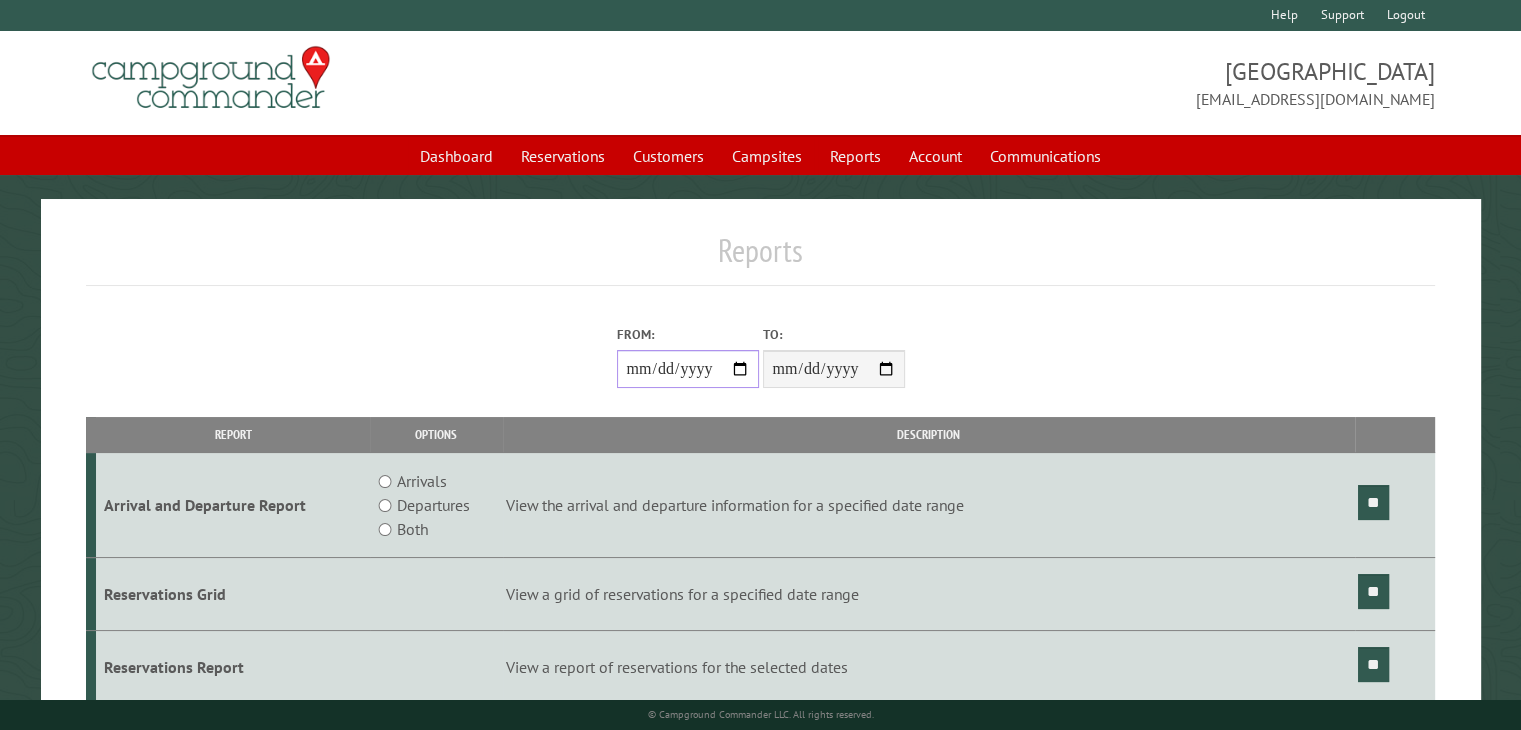 click on "From:" at bounding box center [688, 369] 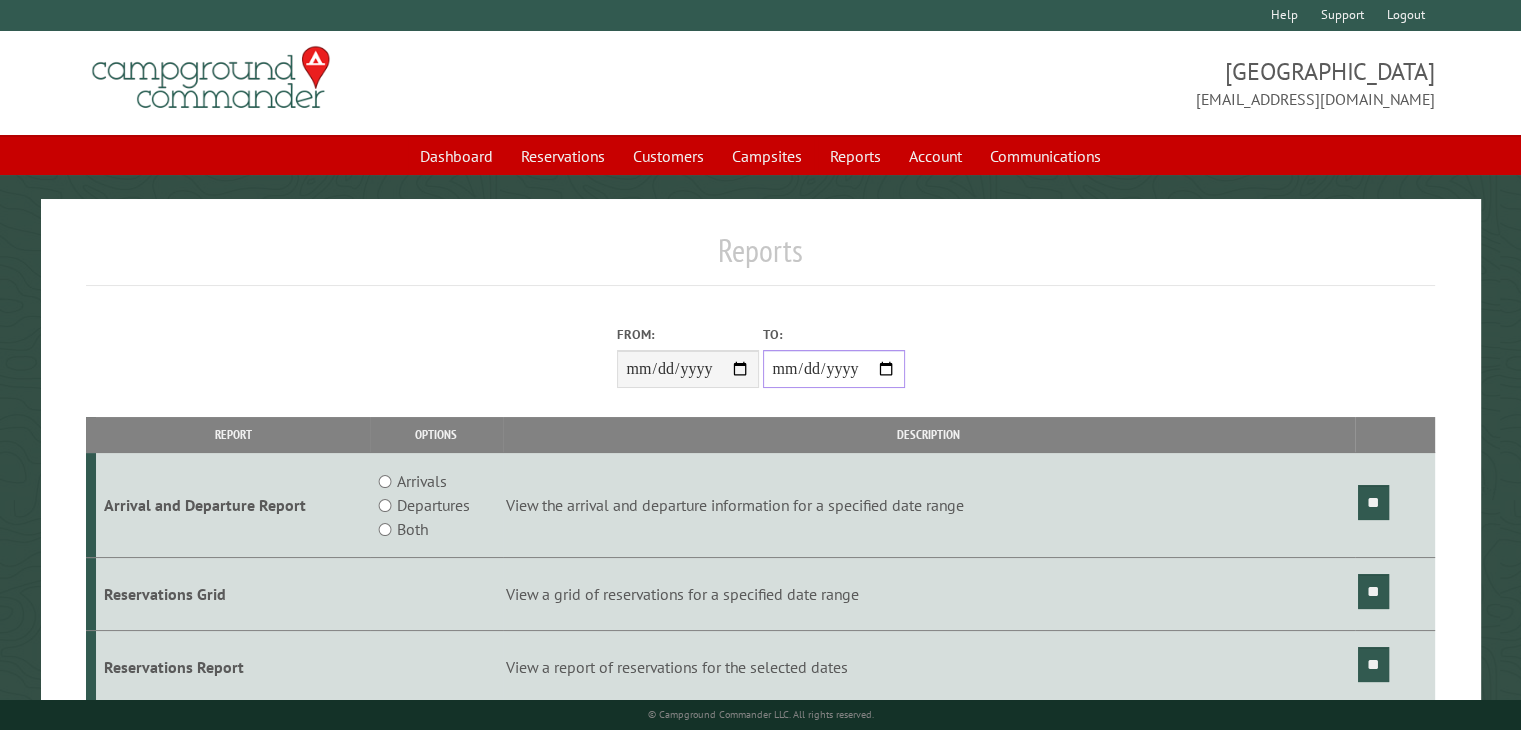 click on "**********" at bounding box center [834, 369] 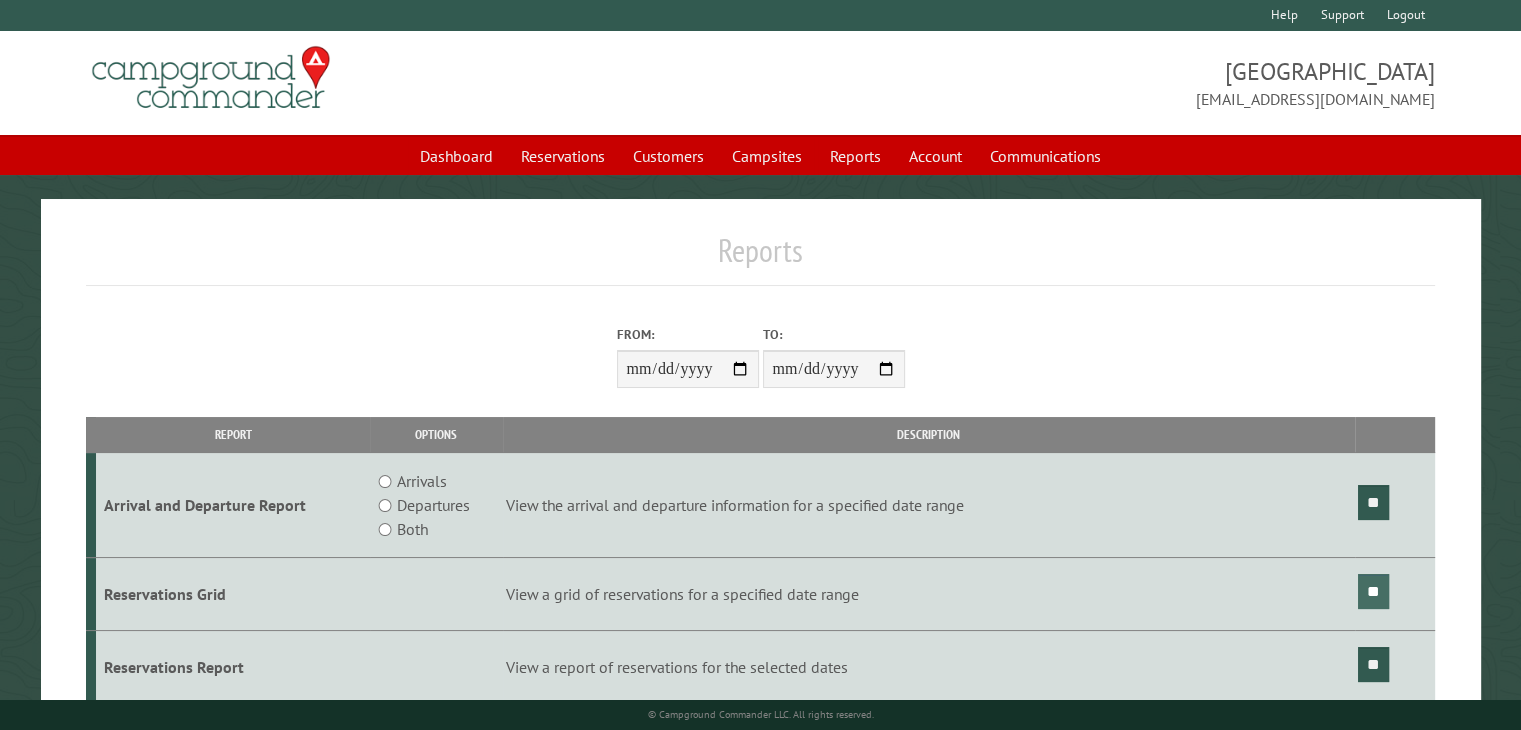 click on "**" at bounding box center [1373, 591] 